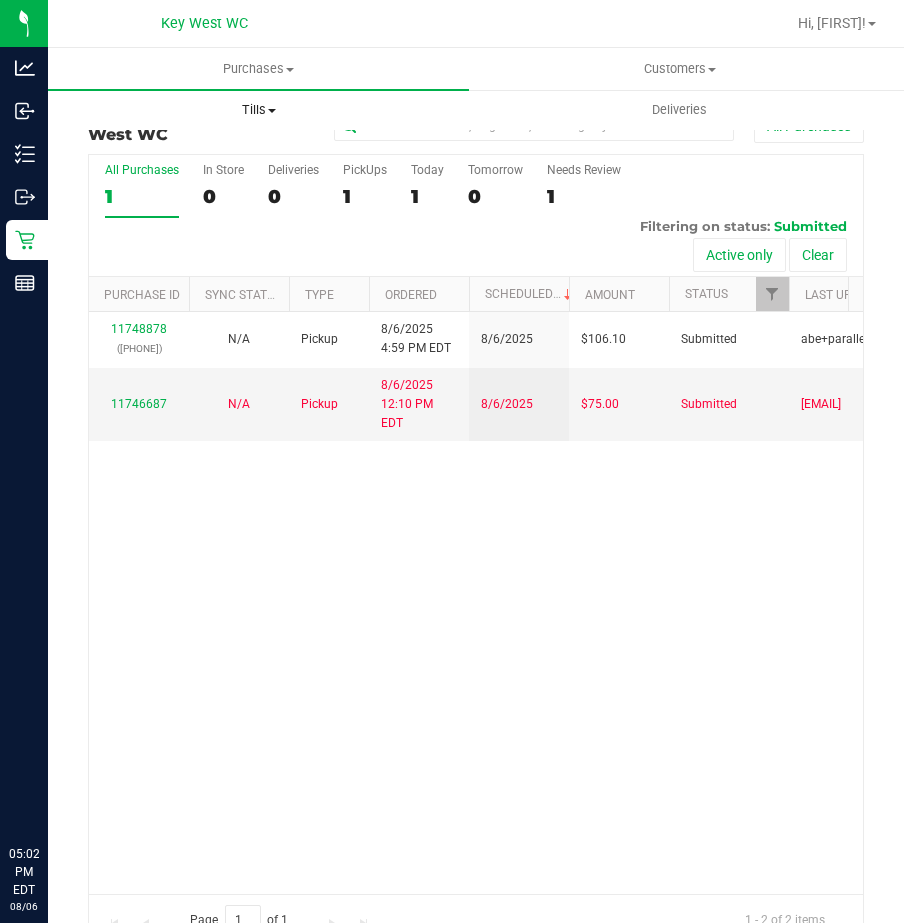 scroll, scrollTop: 0, scrollLeft: 0, axis: both 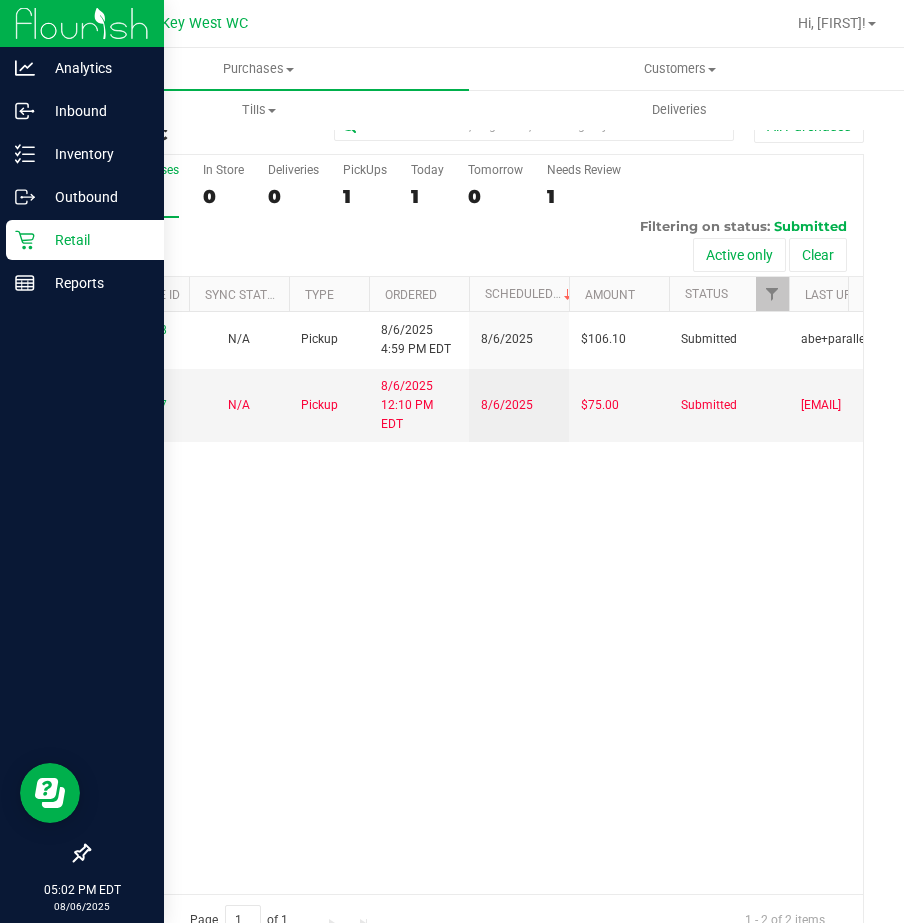 click 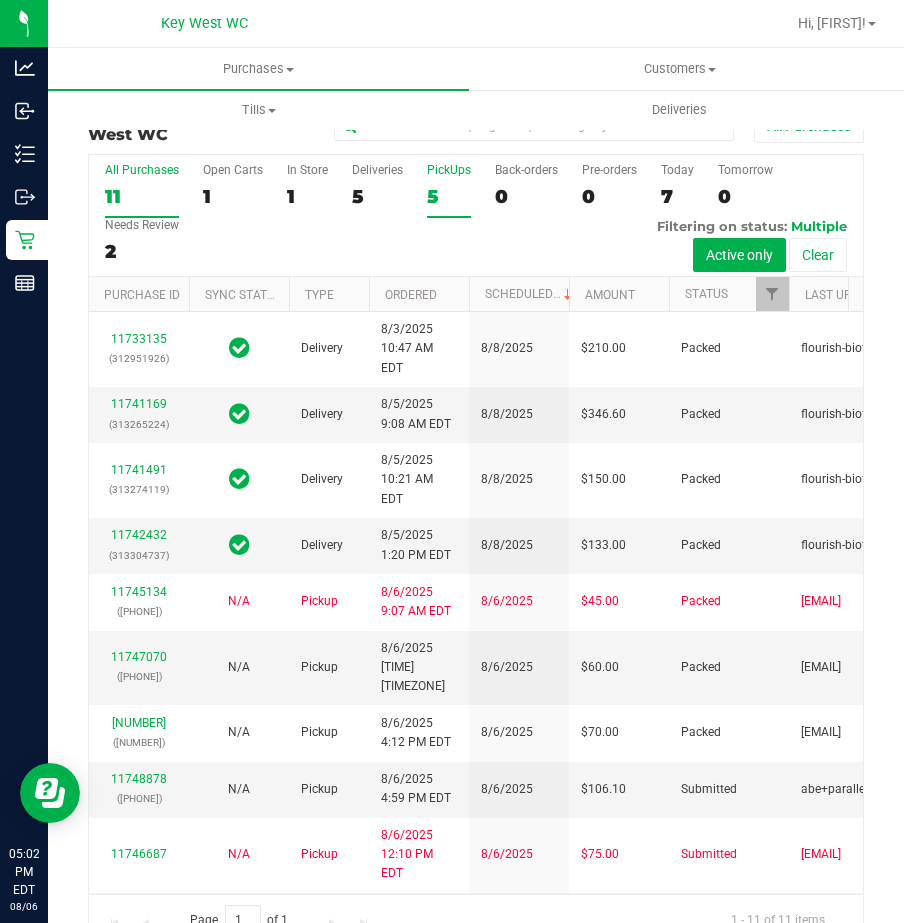 click on "5" at bounding box center [449, 196] 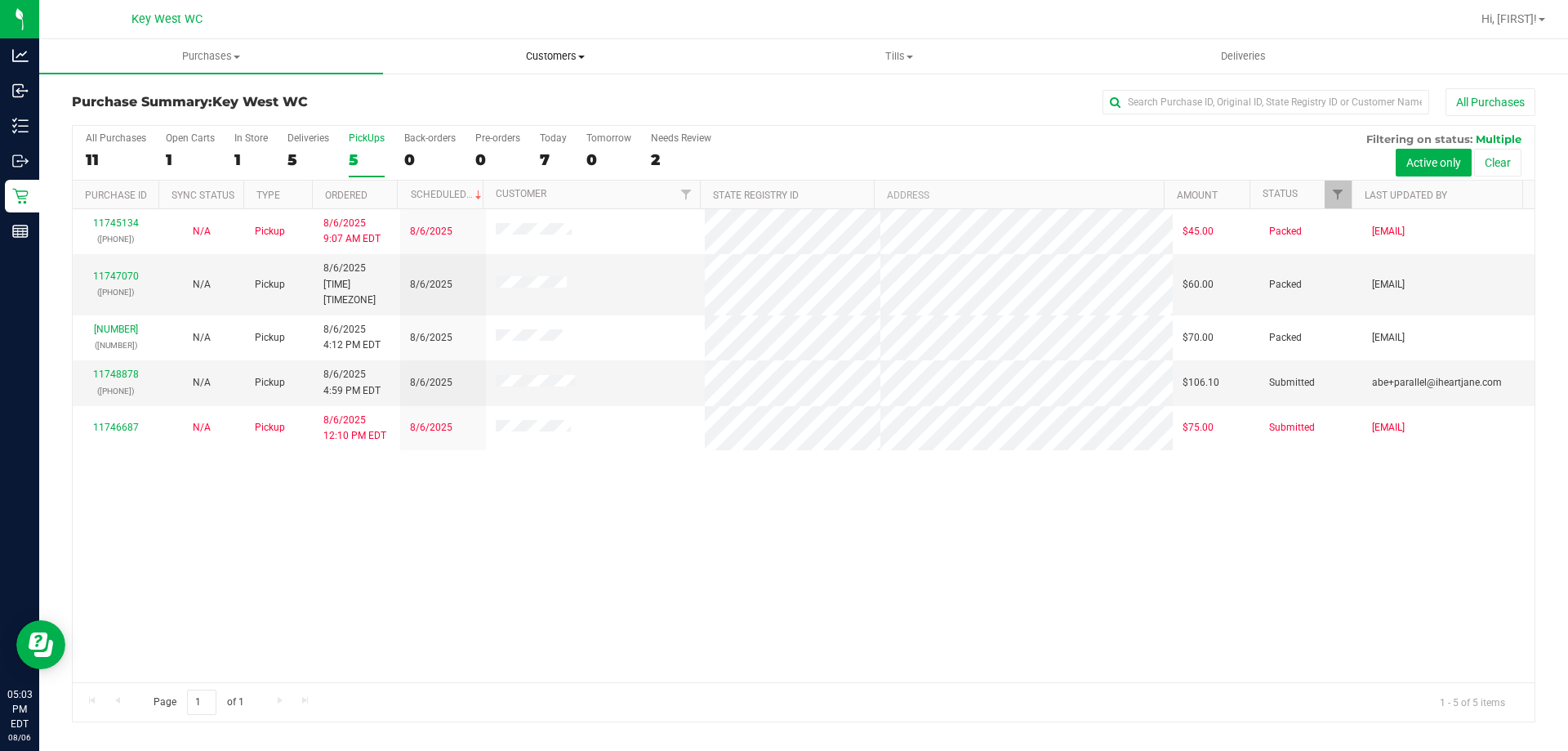 click on "Customers" at bounding box center (555, 56) 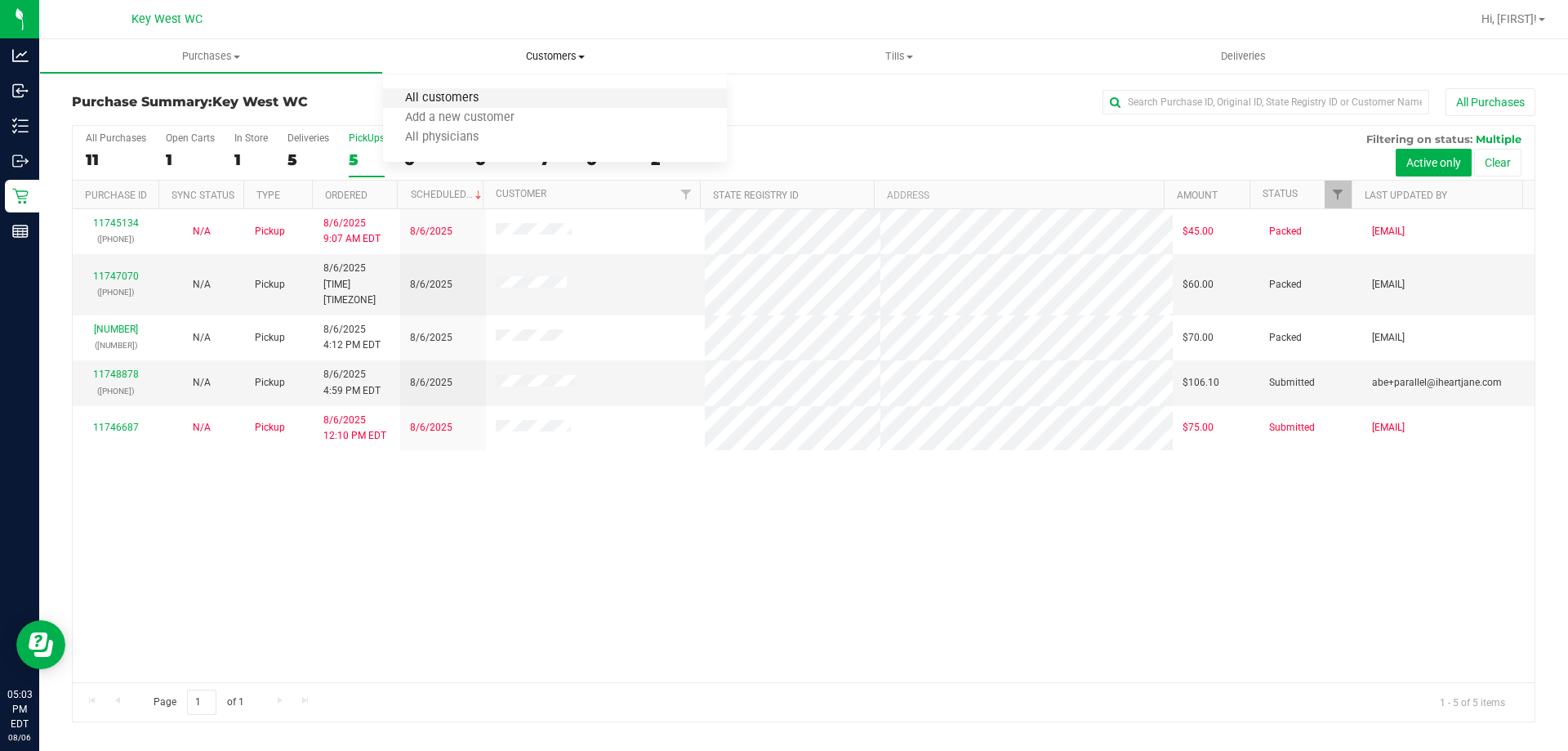 click on "All customers" at bounding box center (442, 98) 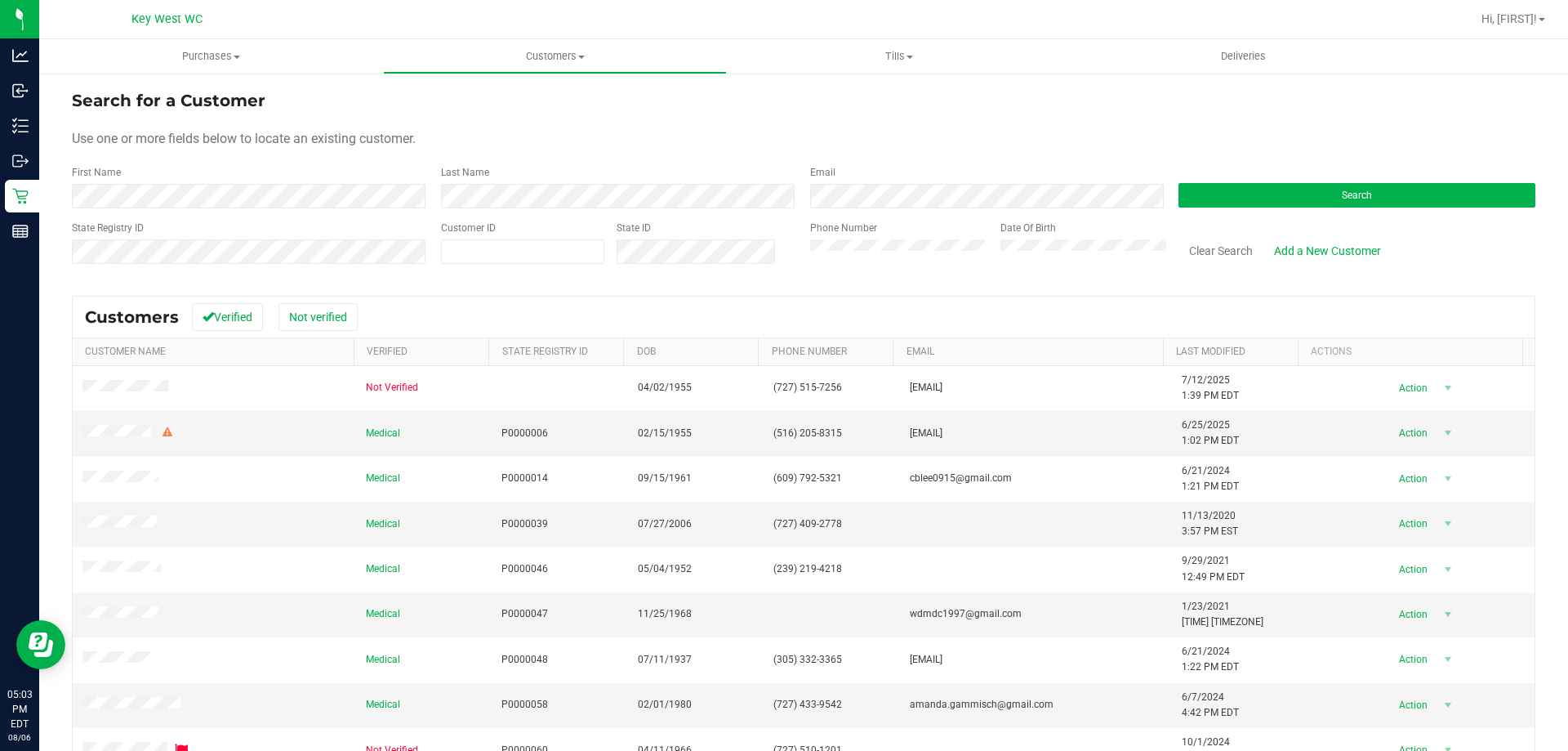 click on "Search for a Customer
Use one or more fields below to locate an existing customer.
First Name
Last Name
Email
Search
State Registry ID
Customer ID
State ID
Phone Number
Date Of Birth" at bounding box center [804, 183] 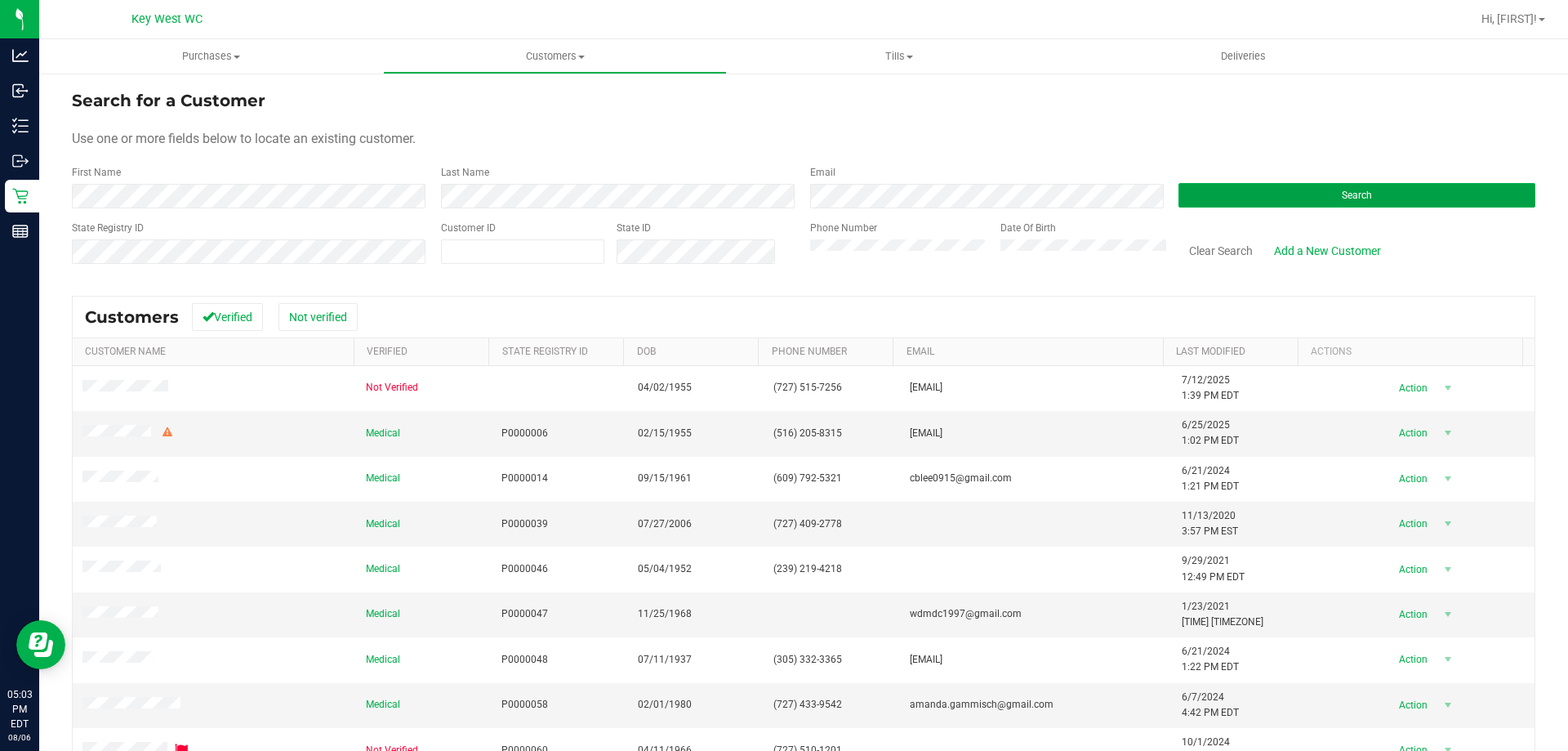type 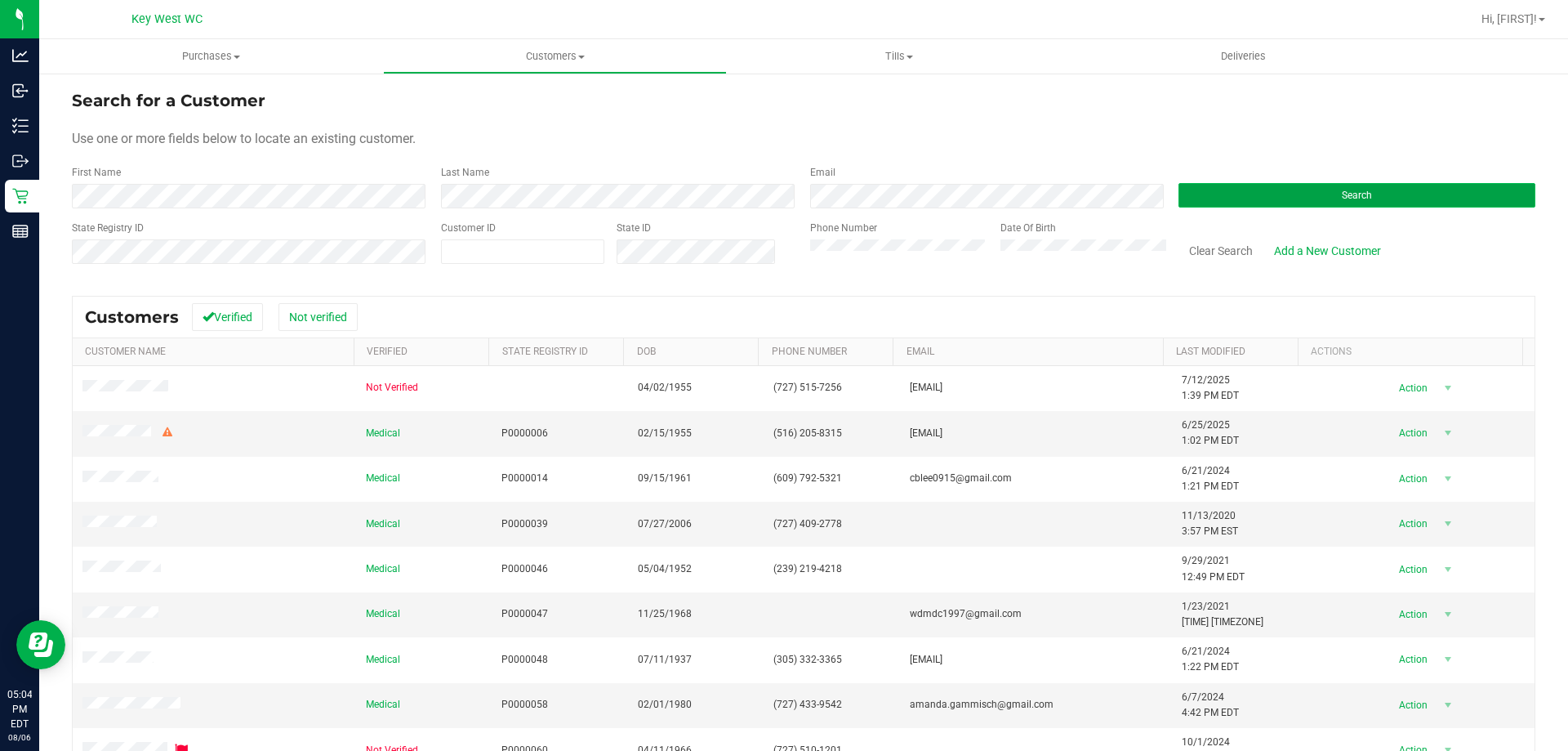 click on "Search" at bounding box center [1356, 195] 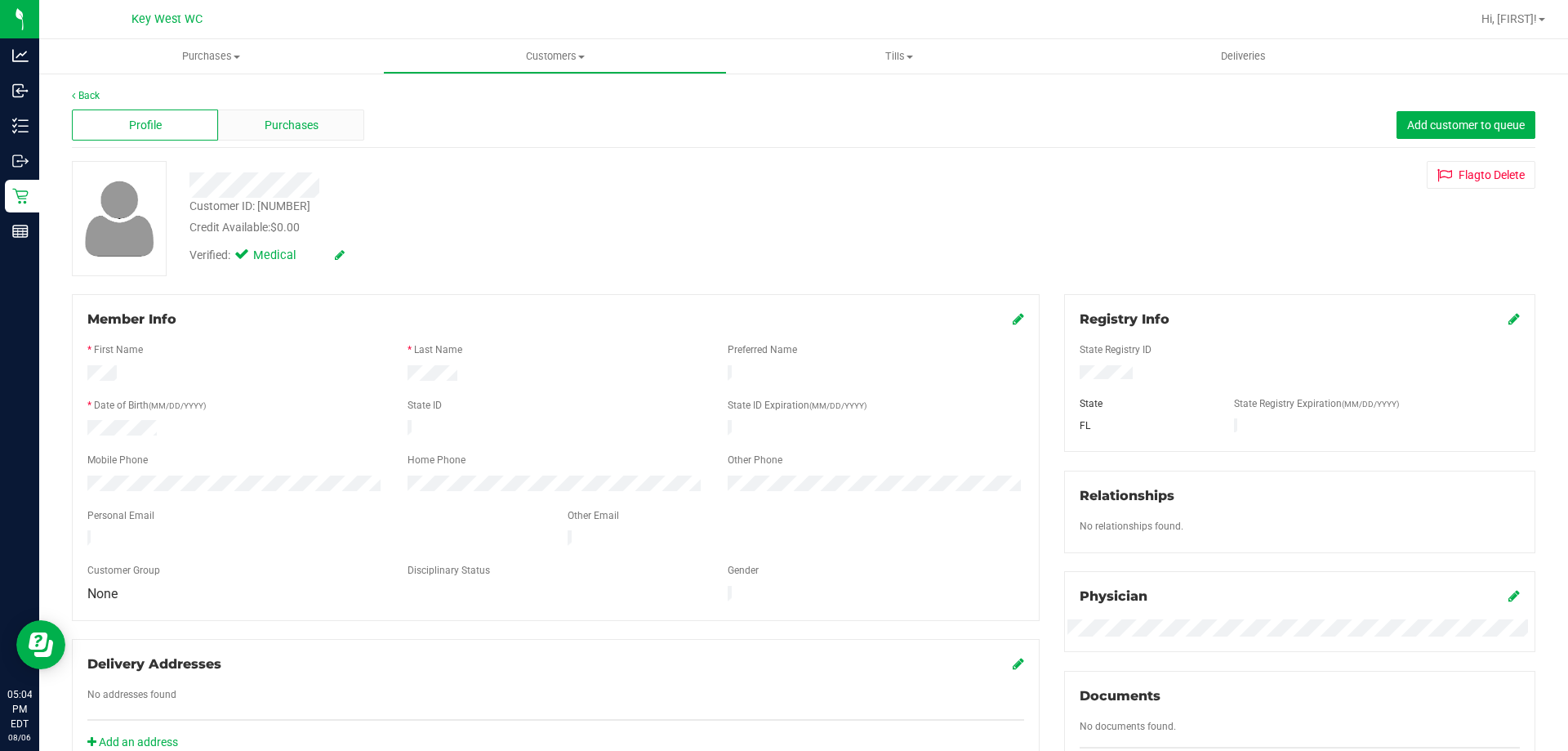 click on "Purchases" at bounding box center [292, 125] 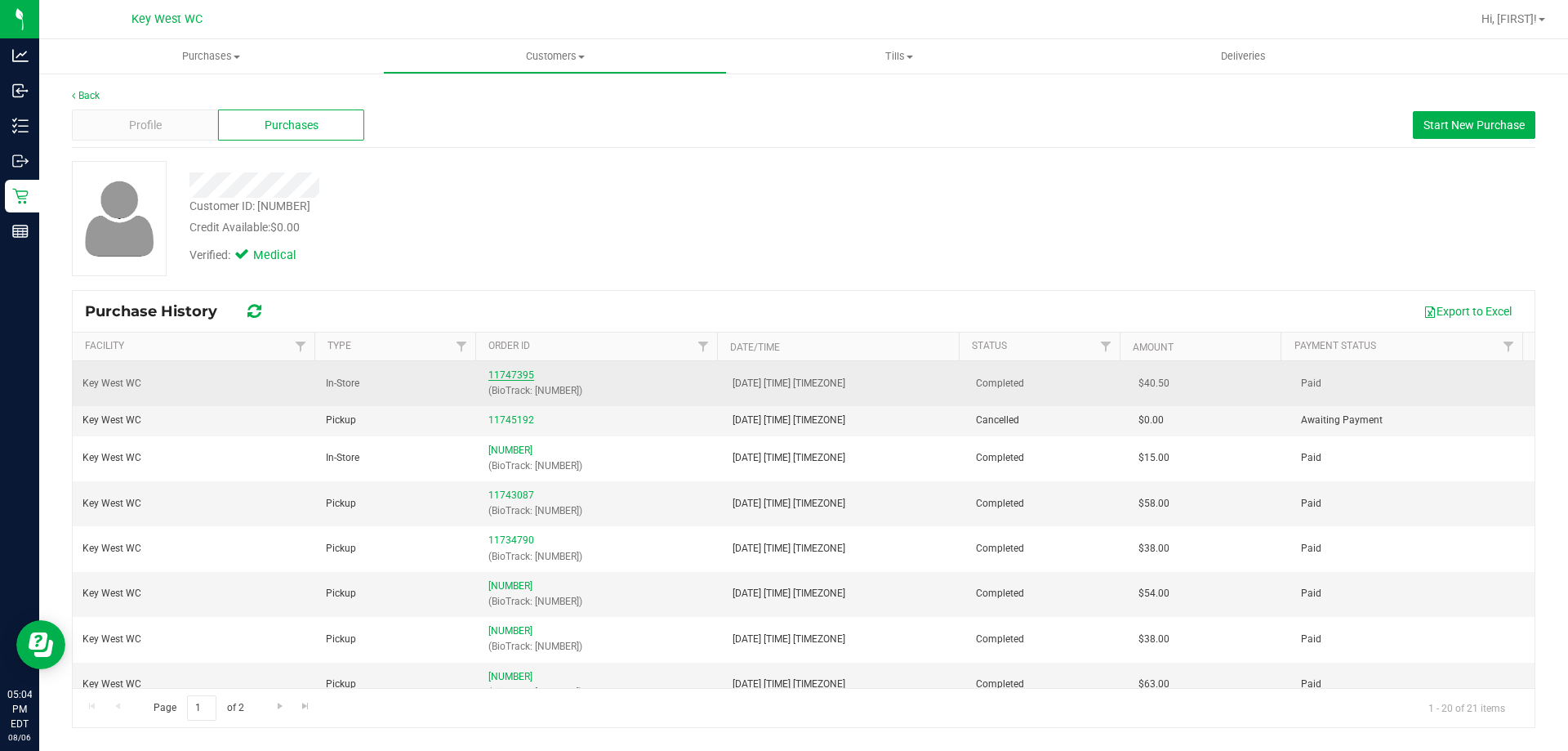 click on "11747395" at bounding box center (511, 375) 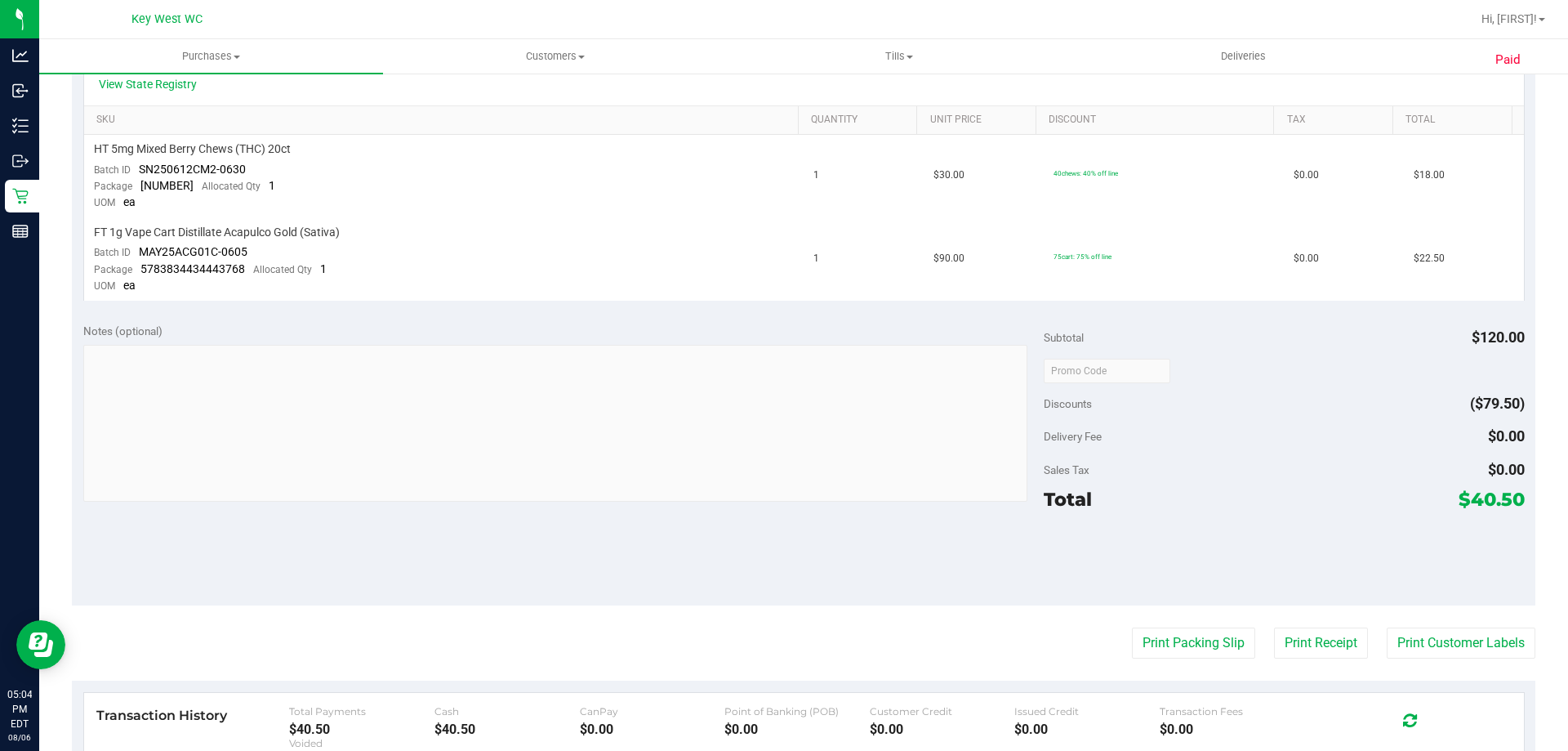 scroll, scrollTop: 490, scrollLeft: 0, axis: vertical 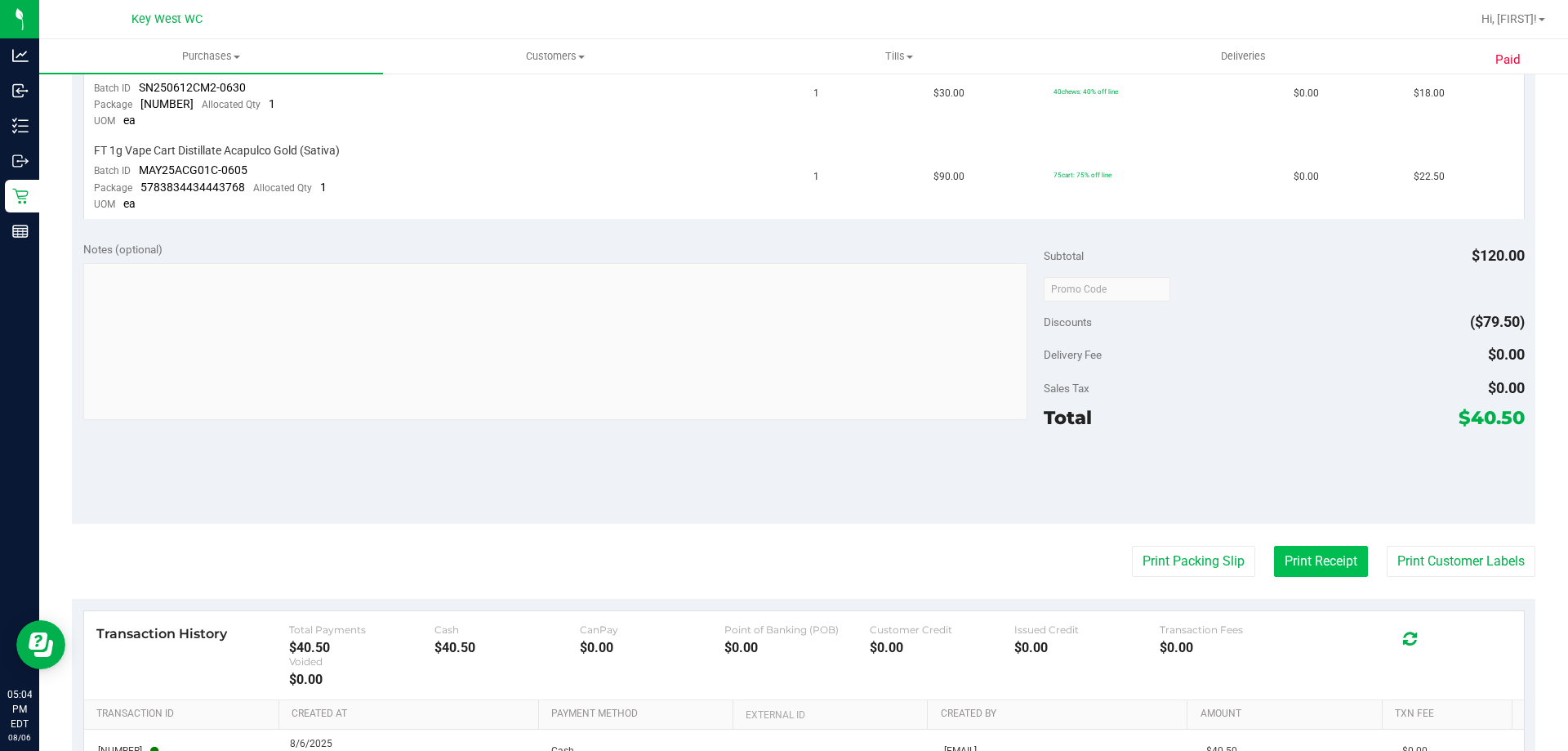 click on "Print Receipt" at bounding box center (1321, 561) 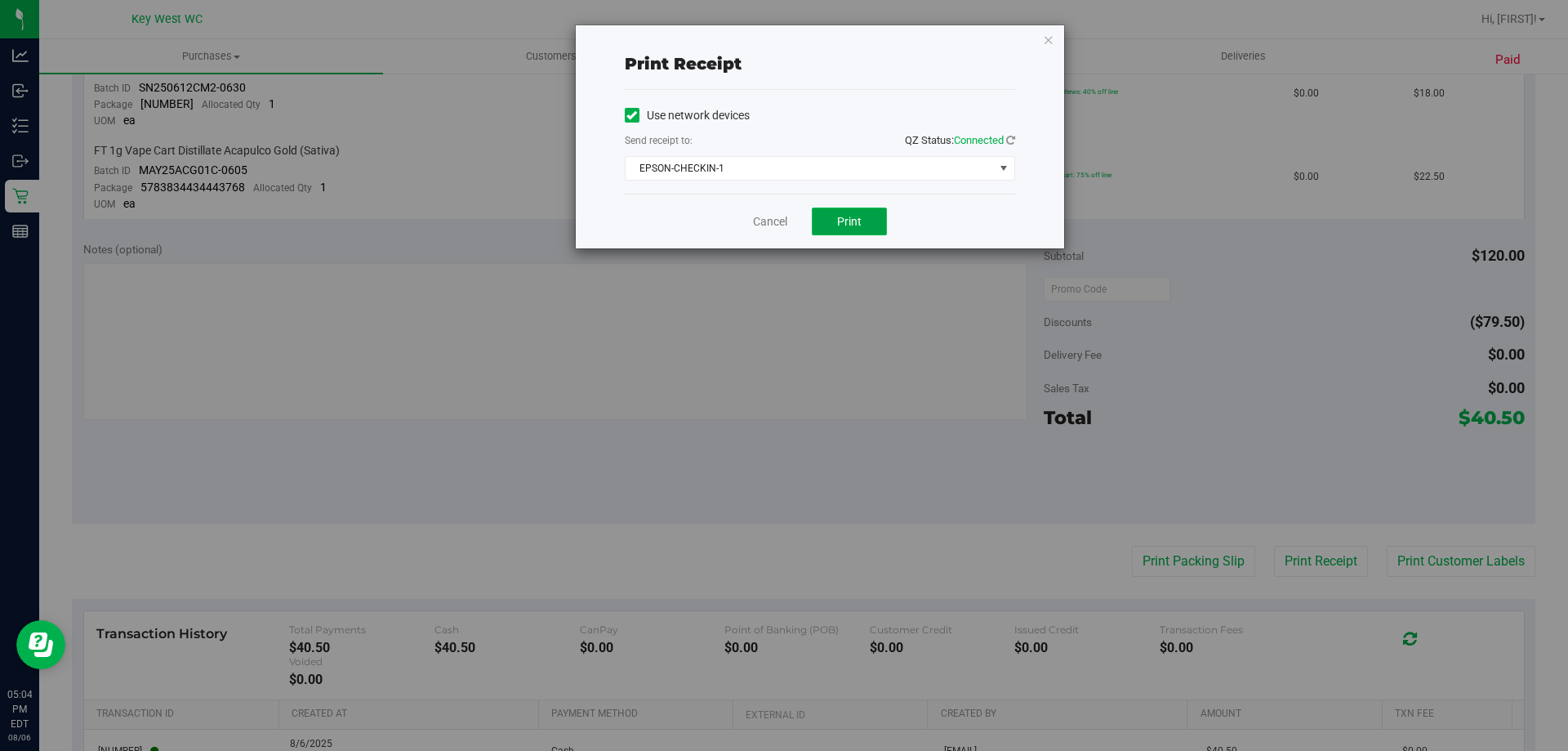 click on "Print" at bounding box center [849, 221] 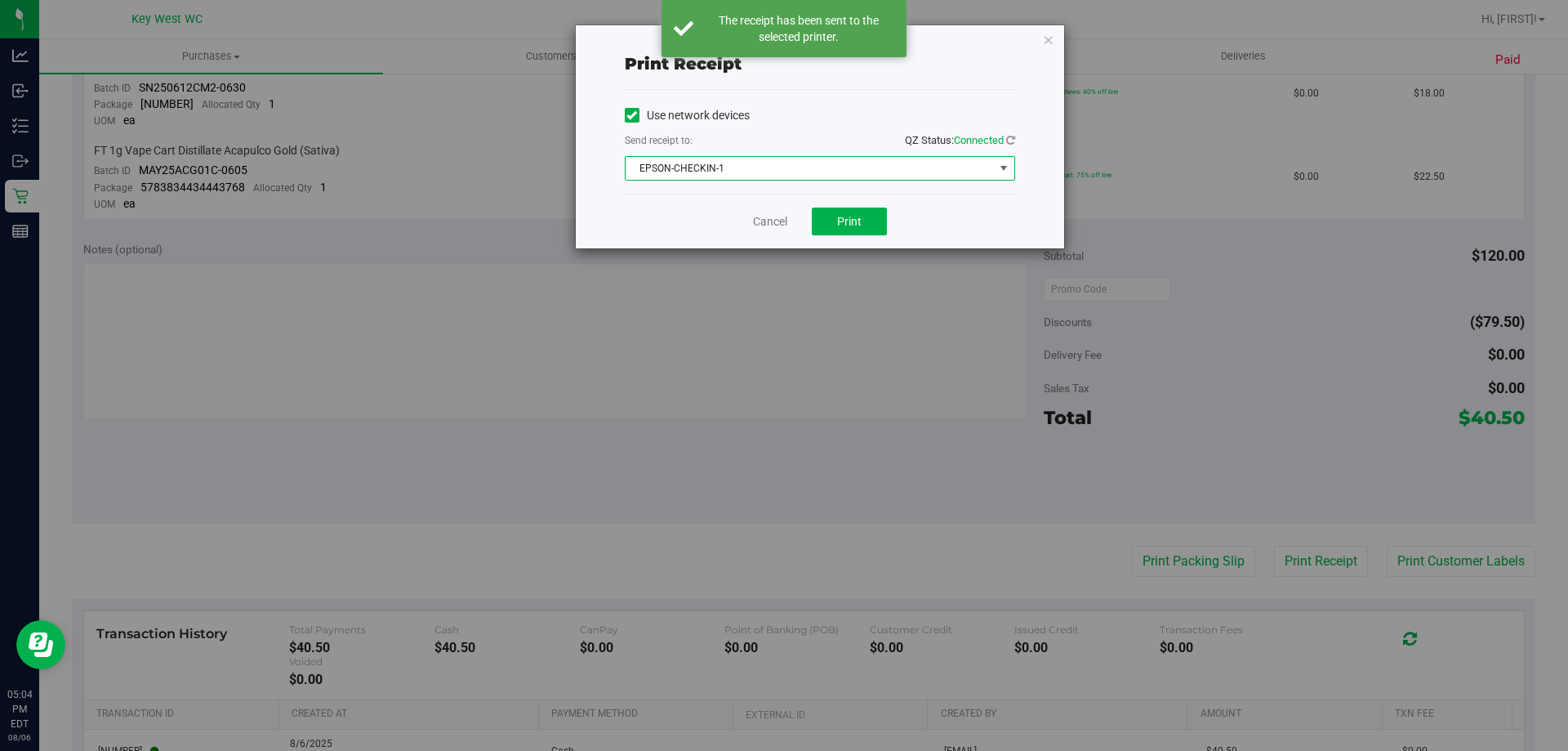 click on "EPSON-CHECKIN-1" at bounding box center [809, 168] 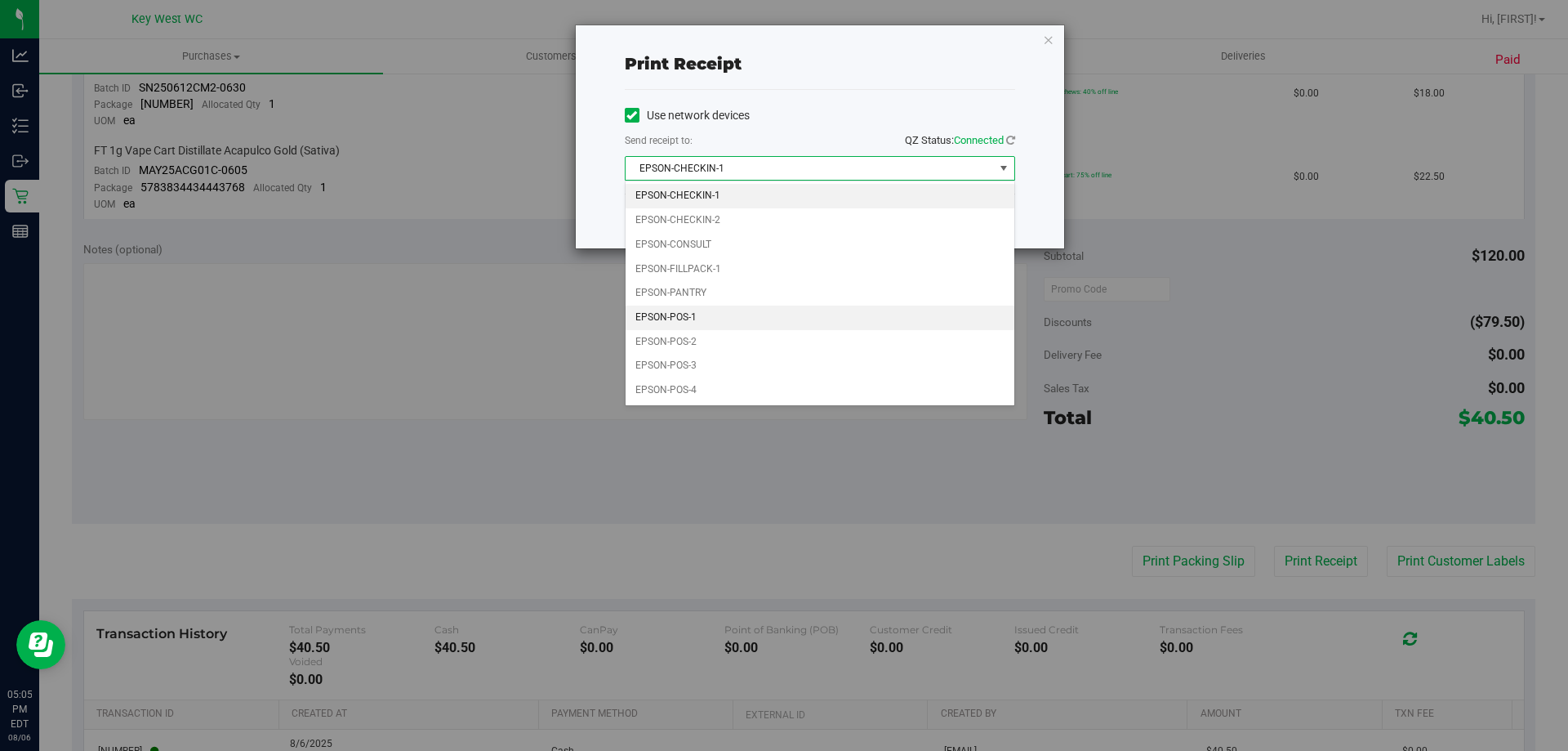 click on "EPSON-POS-1" at bounding box center (820, 318) 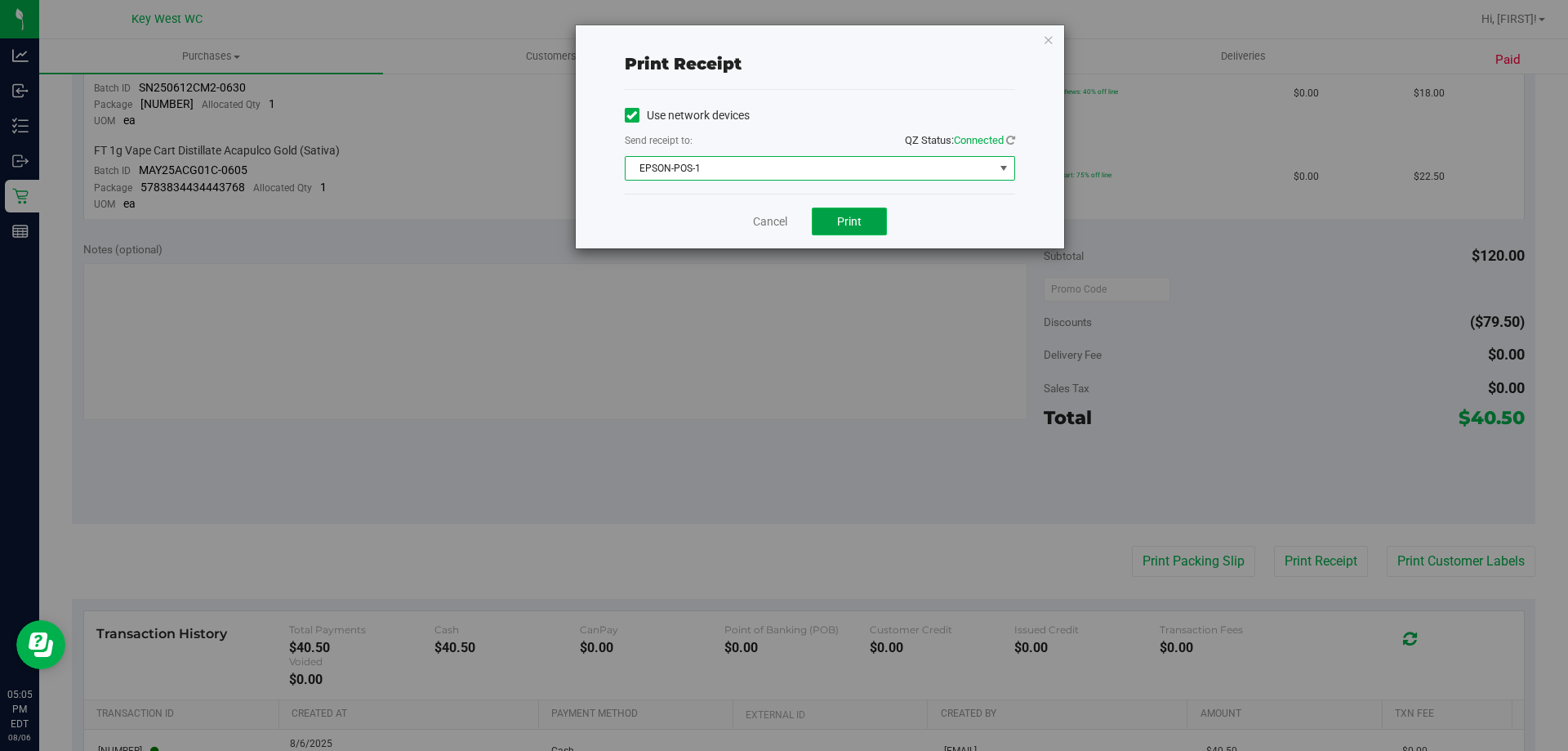 click on "Print" at bounding box center [849, 221] 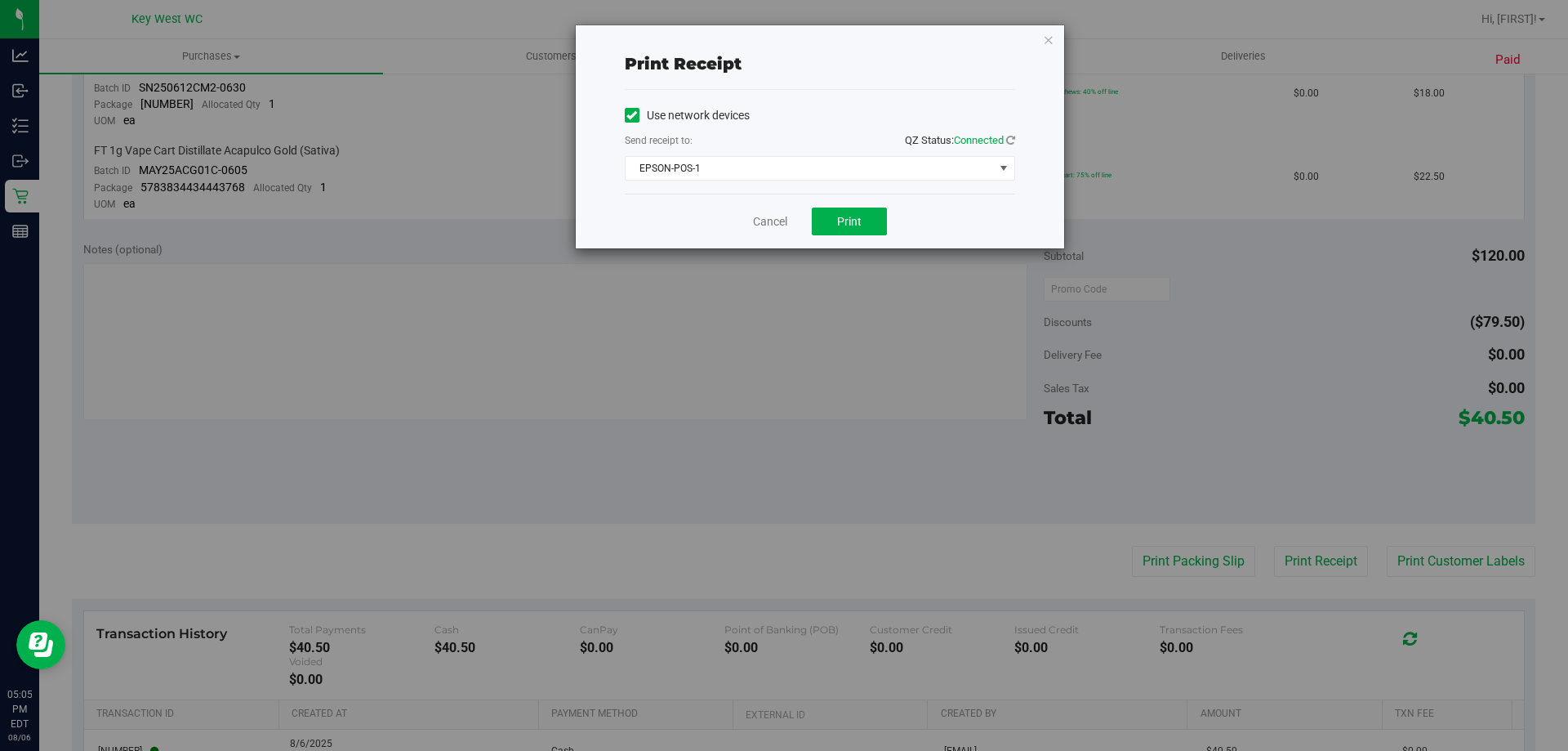 click at bounding box center (1049, 39) 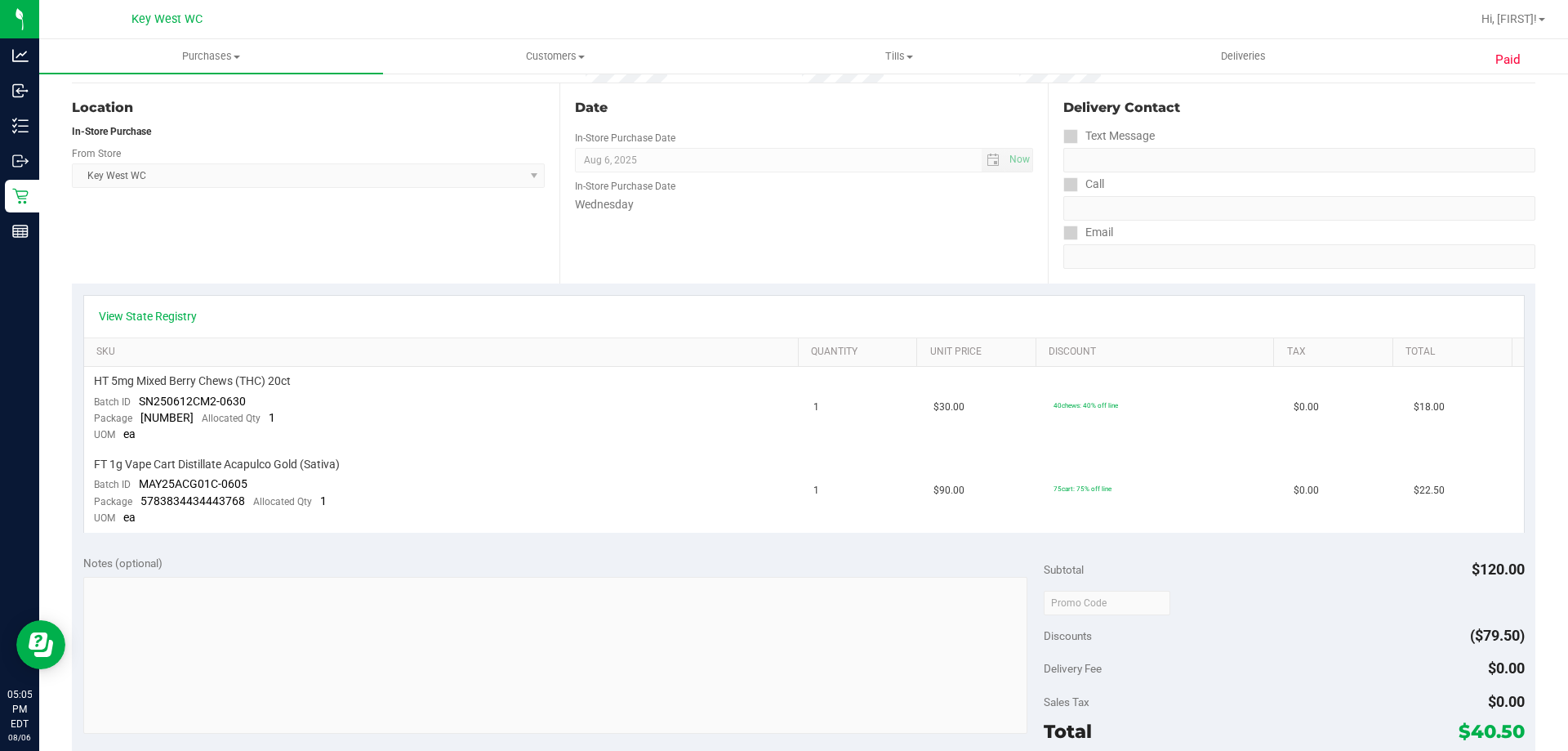 scroll, scrollTop: 0, scrollLeft: 0, axis: both 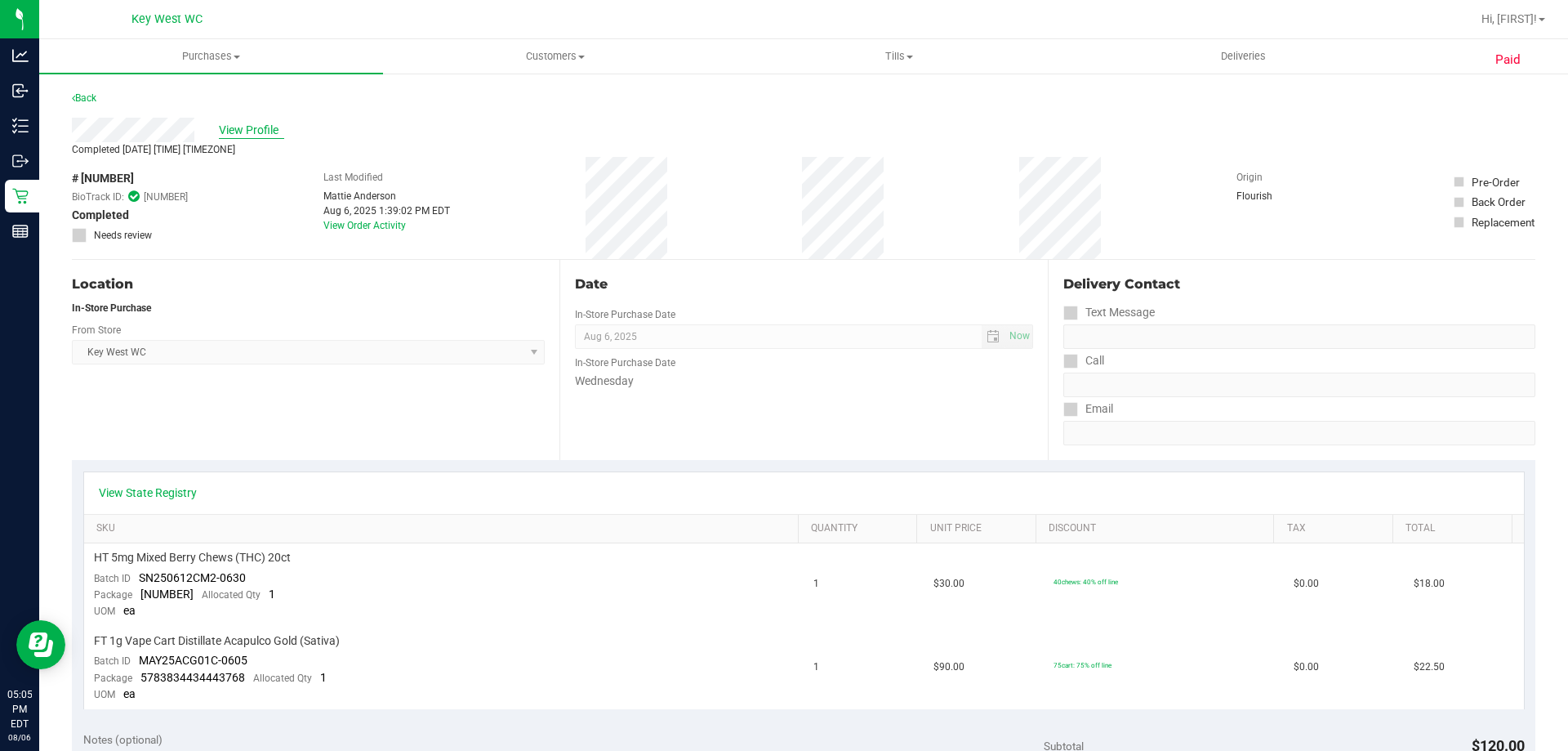 click on "View Profile" at bounding box center [252, 130] 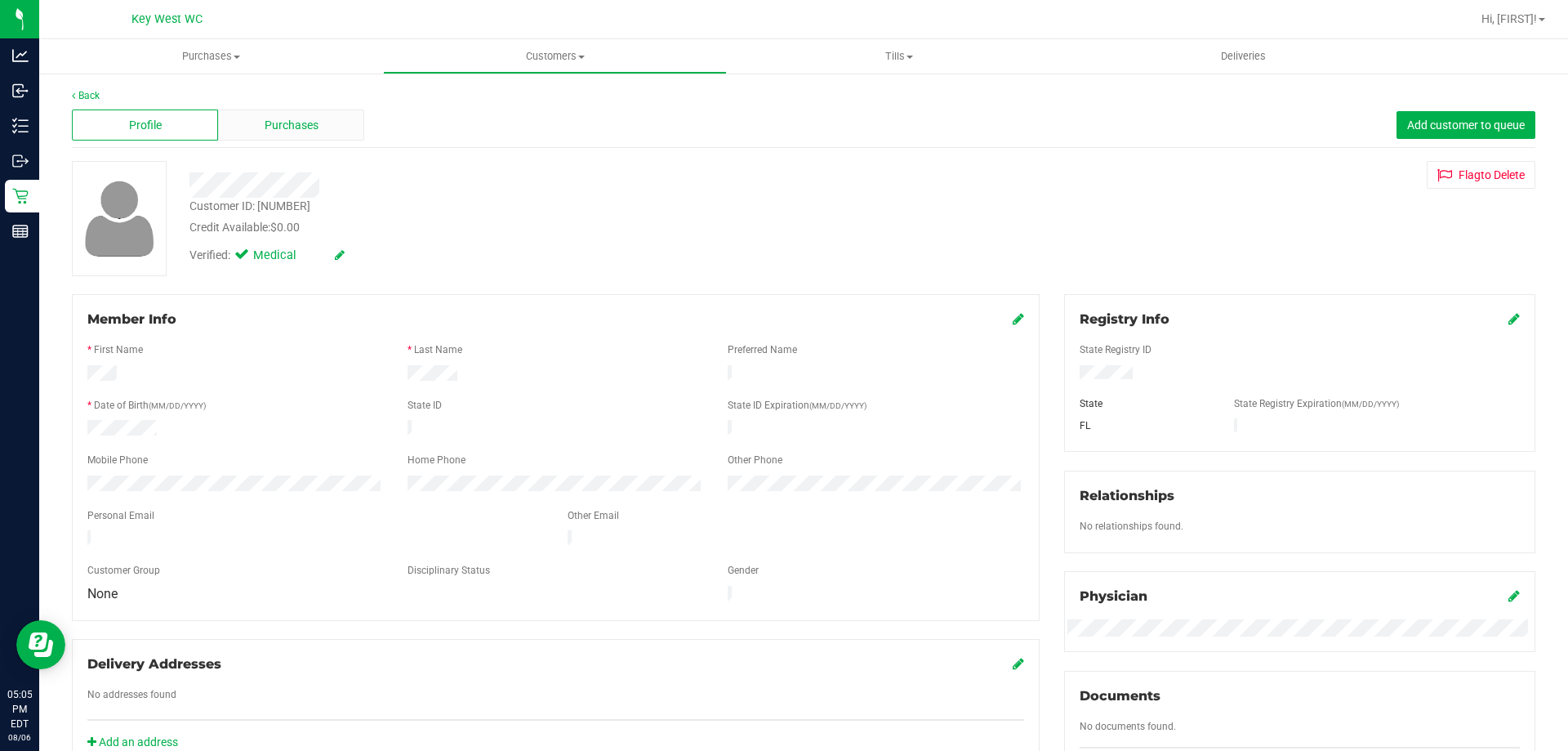 click on "Purchases" at bounding box center (292, 125) 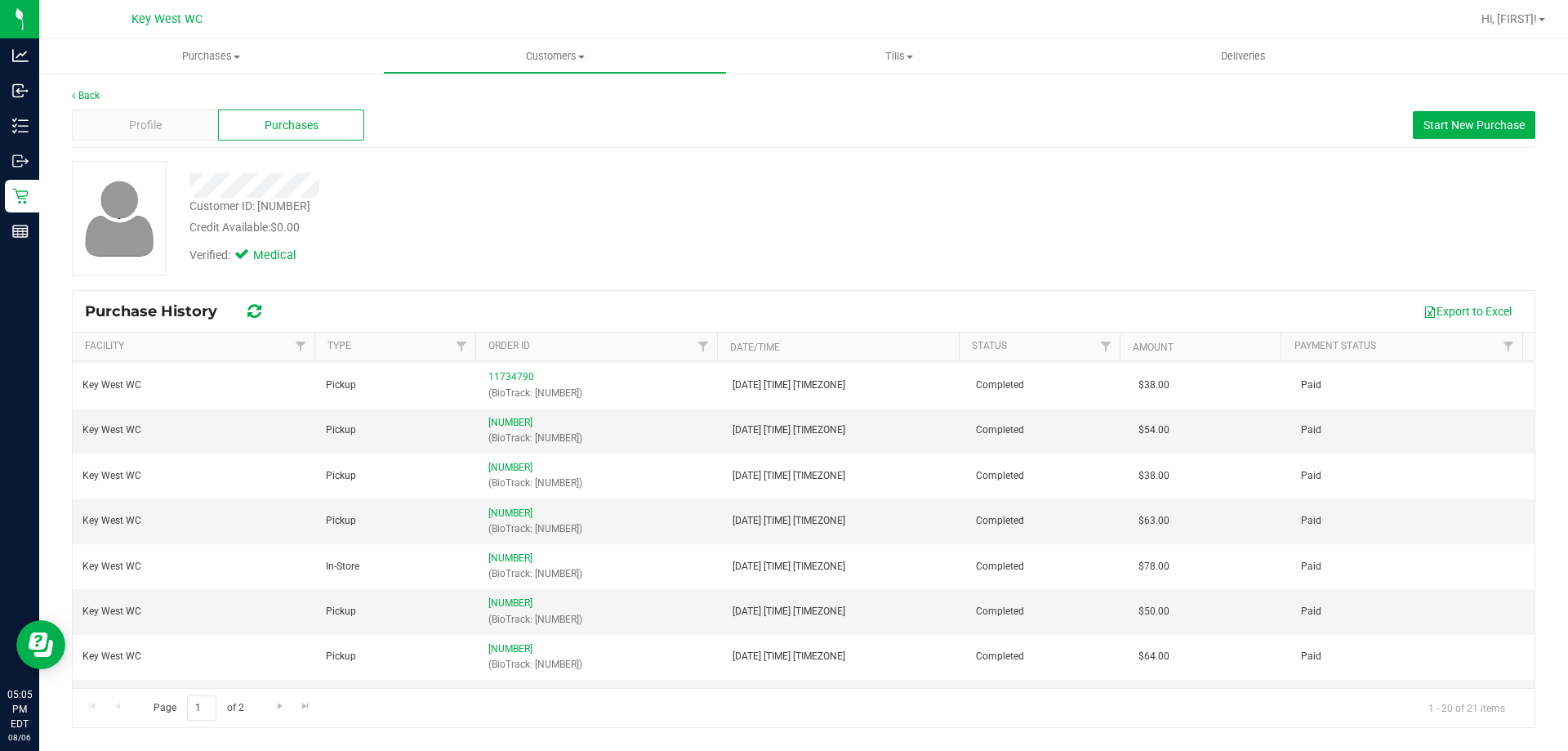scroll, scrollTop: 0, scrollLeft: 0, axis: both 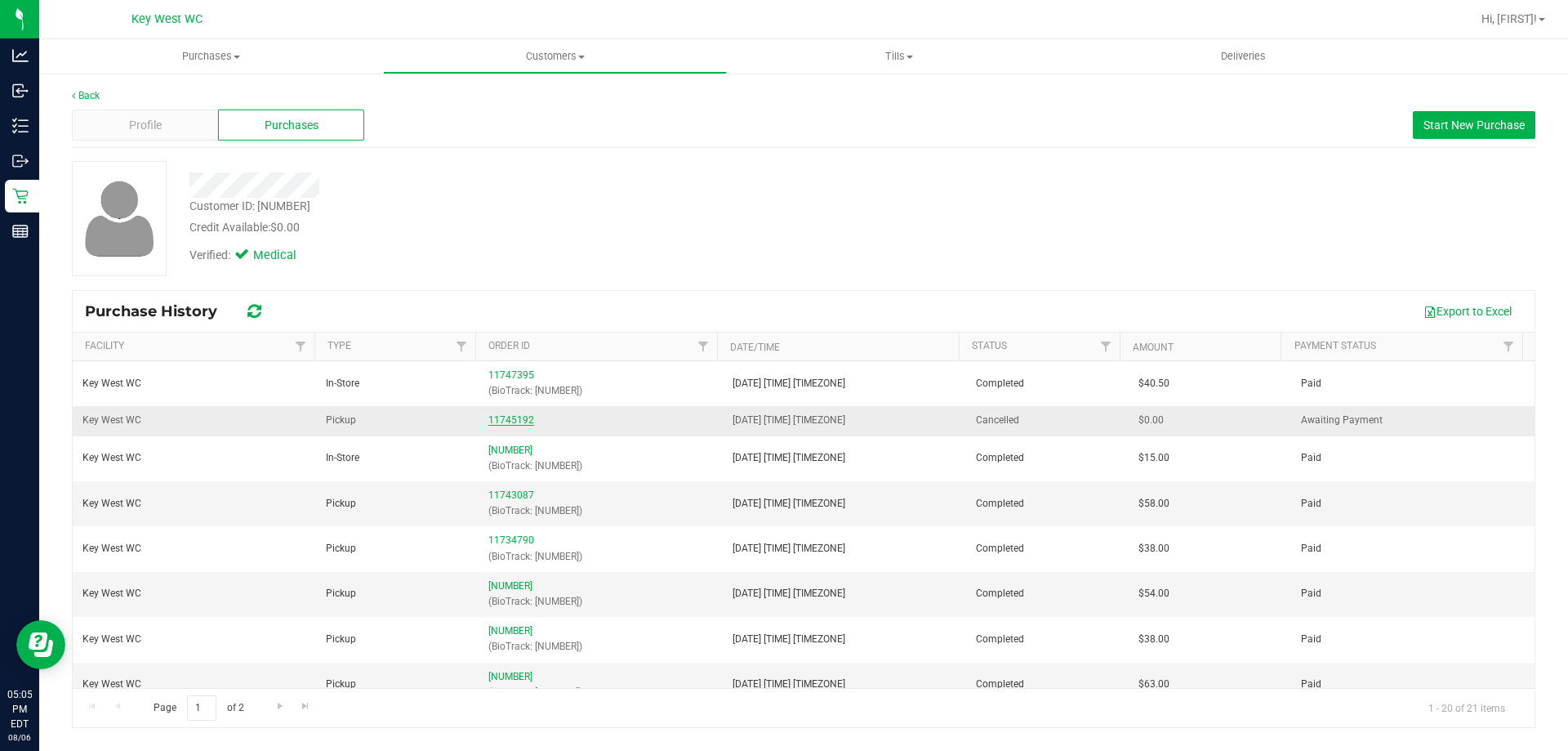 click on "11745192" at bounding box center [511, 420] 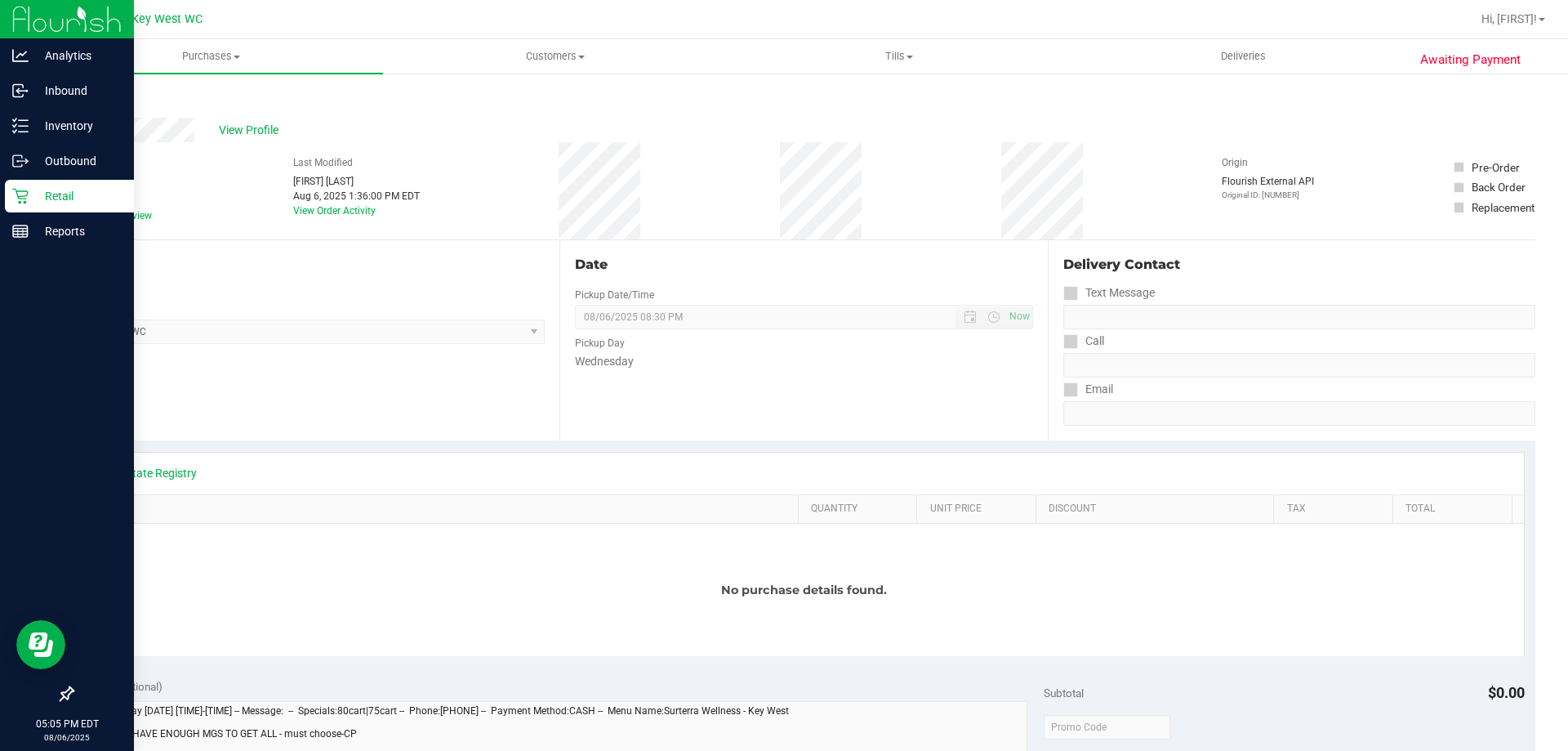 click on "Retail" at bounding box center (78, 196) 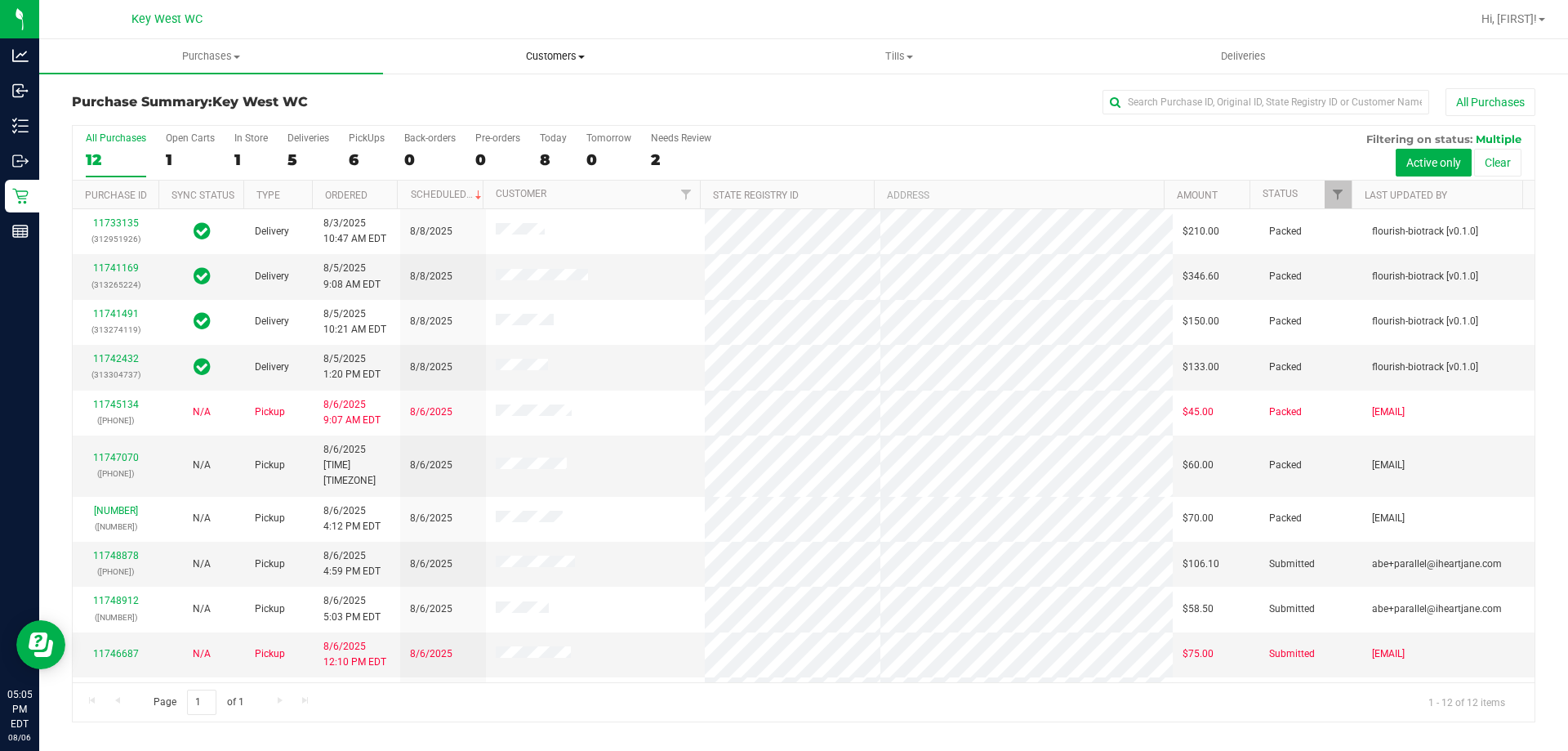 click on "Customers" at bounding box center (555, 56) 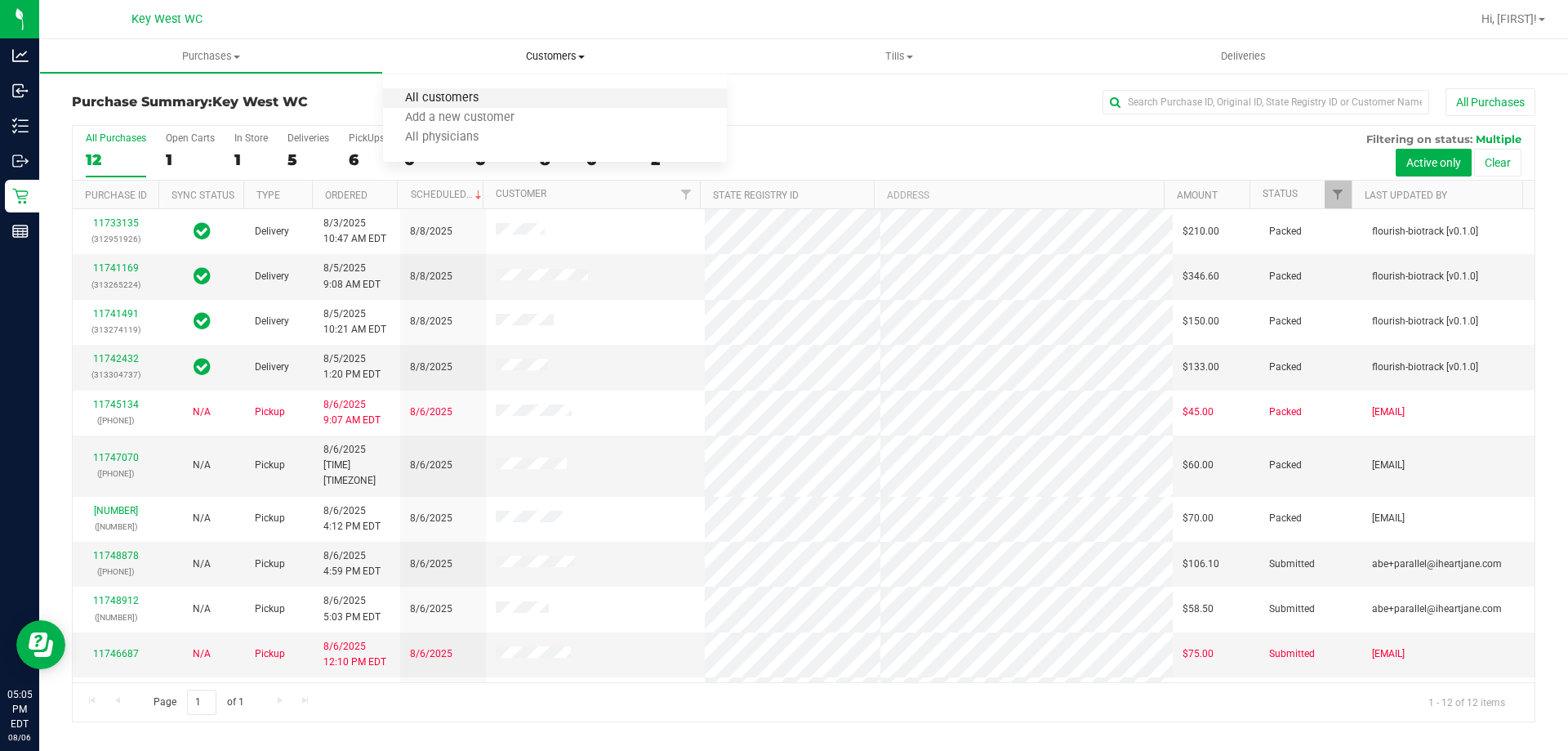click on "All customers" at bounding box center [442, 98] 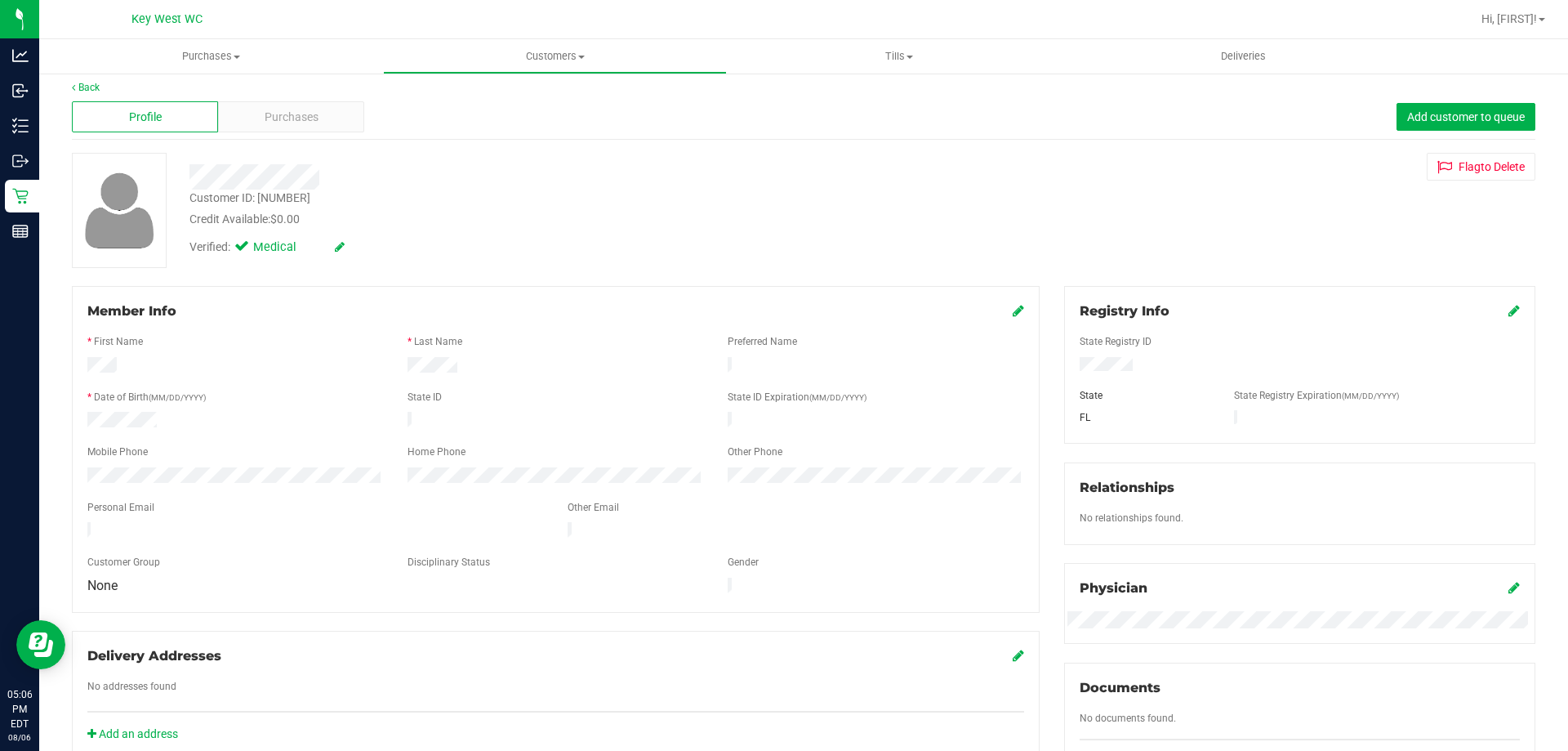 scroll, scrollTop: 0, scrollLeft: 0, axis: both 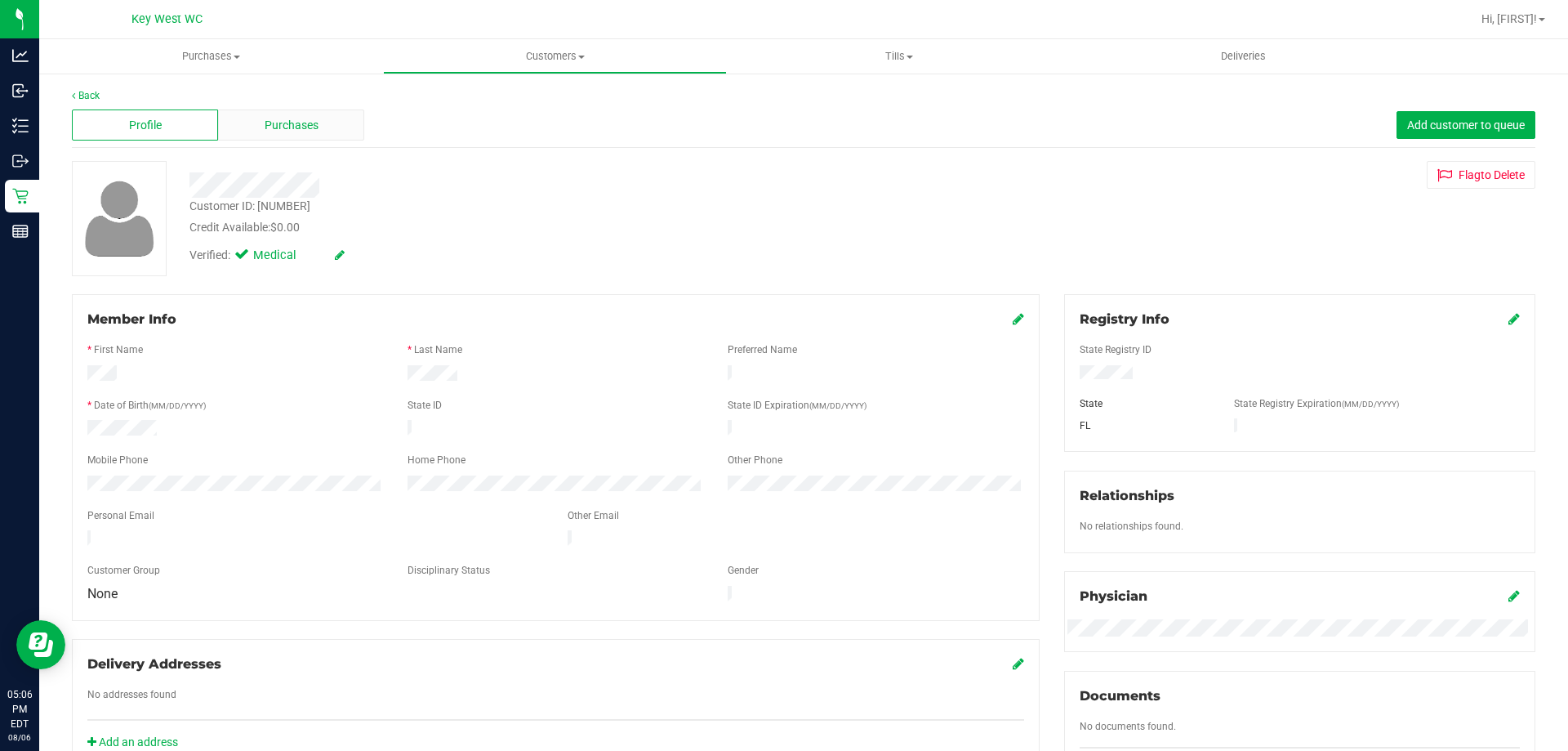click on "Purchases" at bounding box center (292, 125) 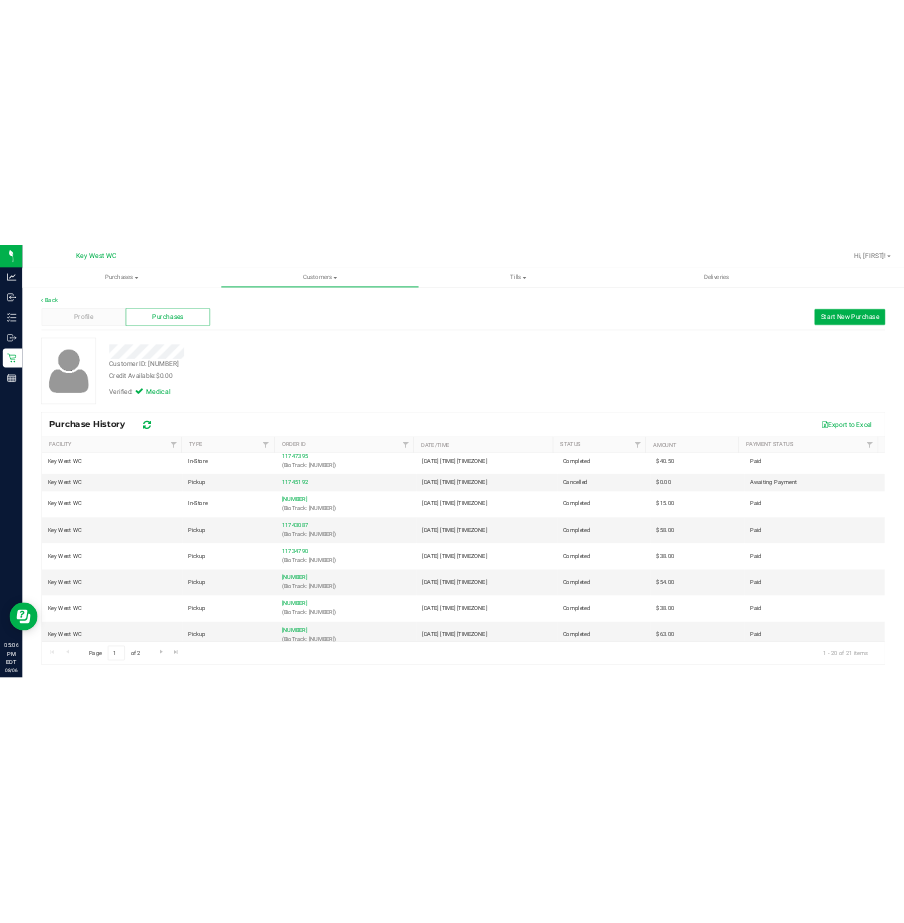 scroll, scrollTop: 0, scrollLeft: 0, axis: both 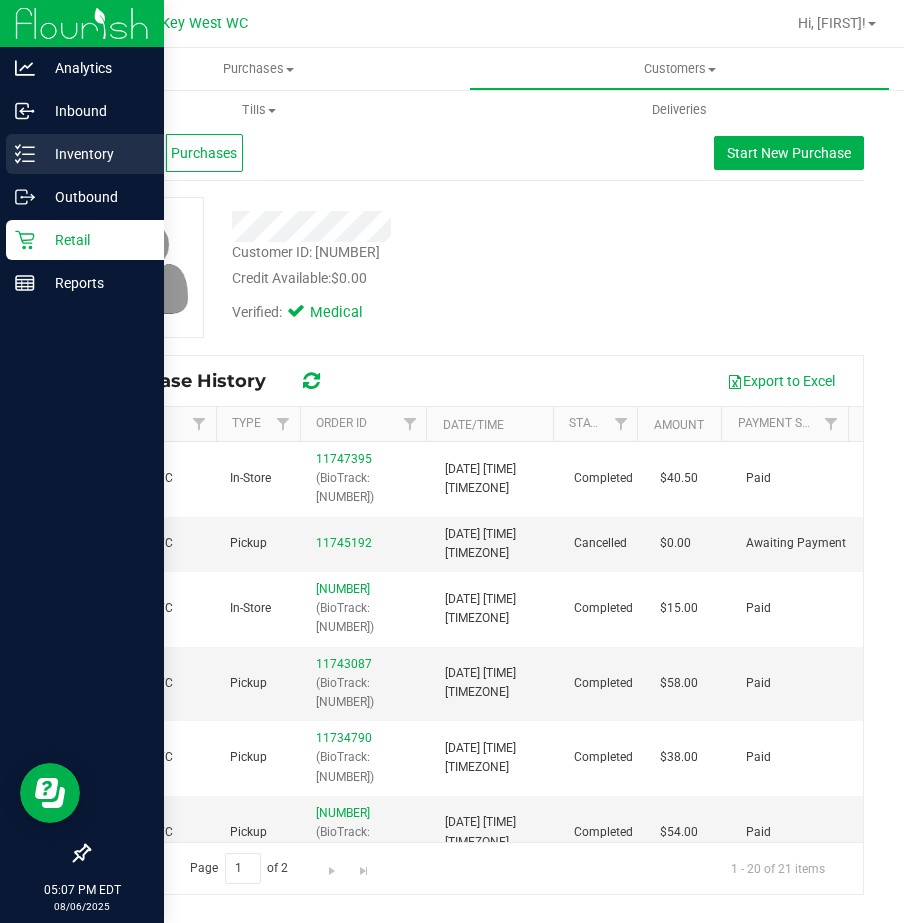 click on "Inventory" at bounding box center (95, 154) 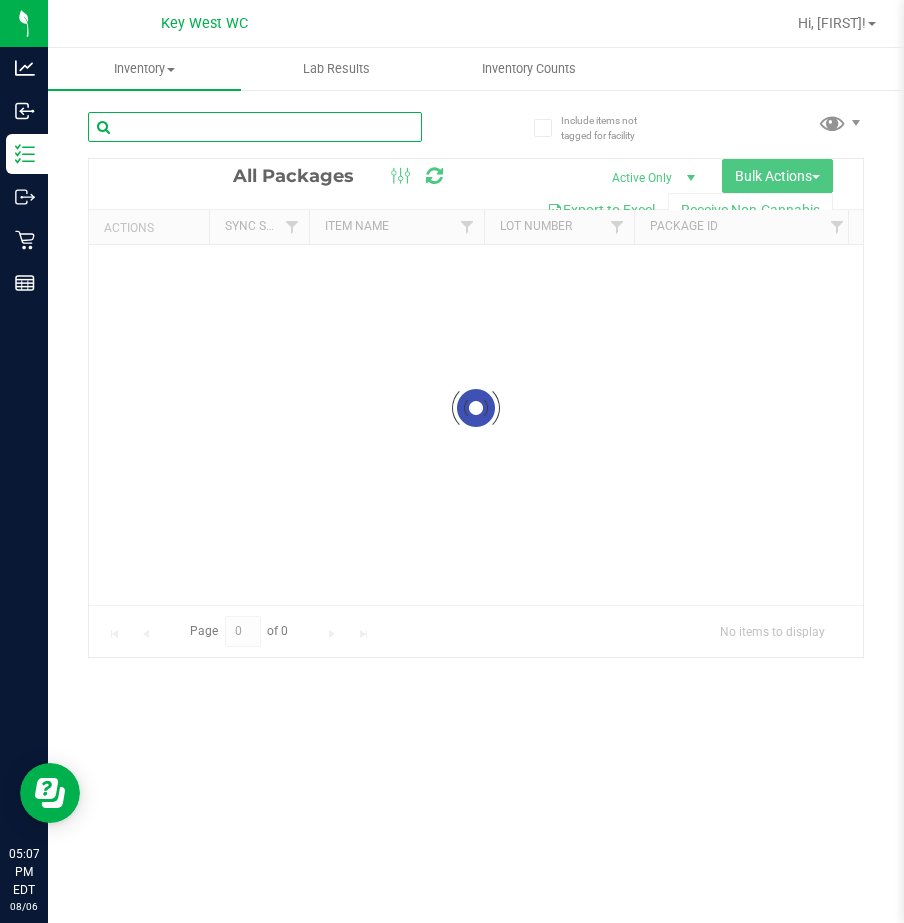 click on "Inventory
All packages
All inventory
Waste log
Create inventory
Lab Results
Inventory Counts" at bounding box center (476, 485) 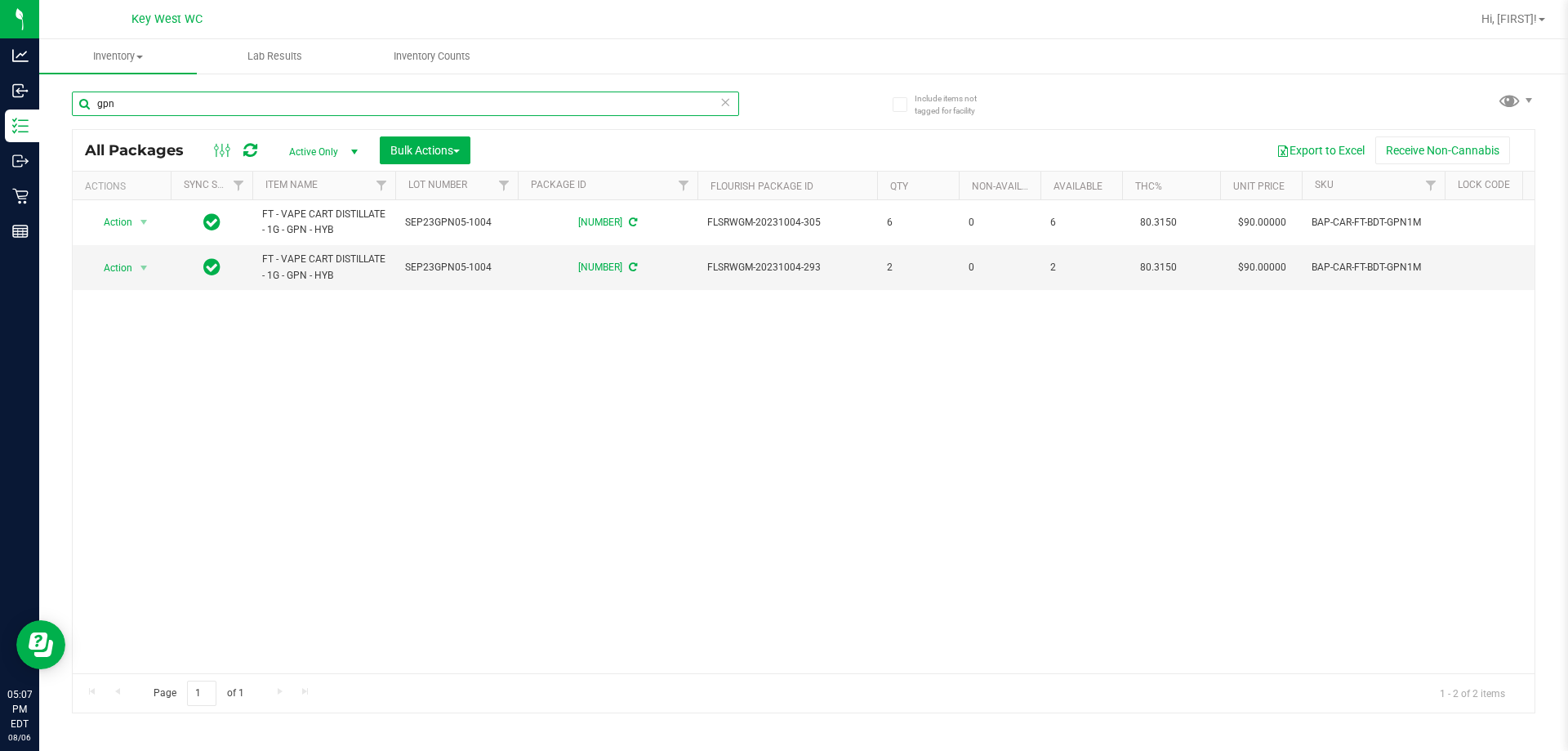 click on "gpn" at bounding box center (405, 104) 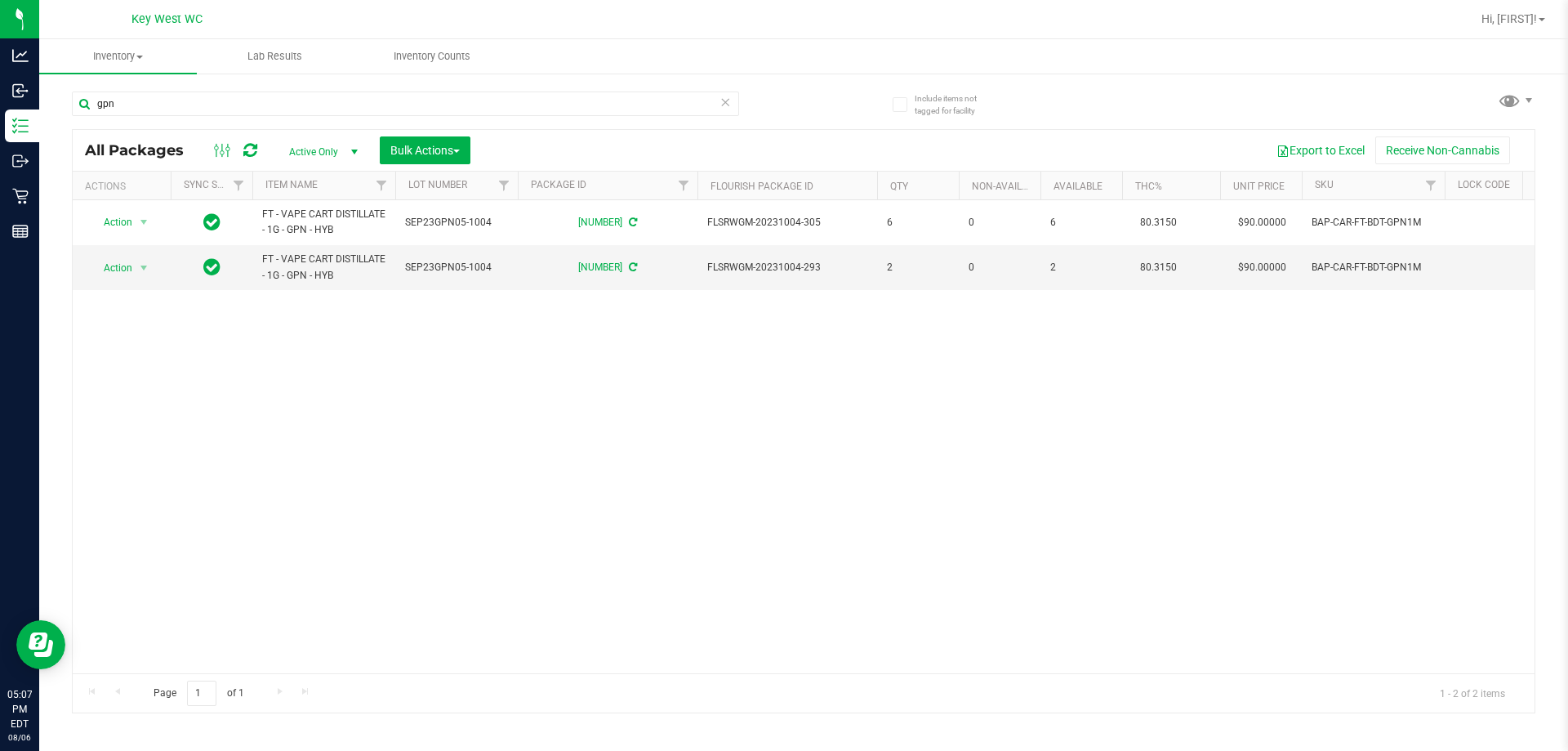 click at bounding box center (725, 101) 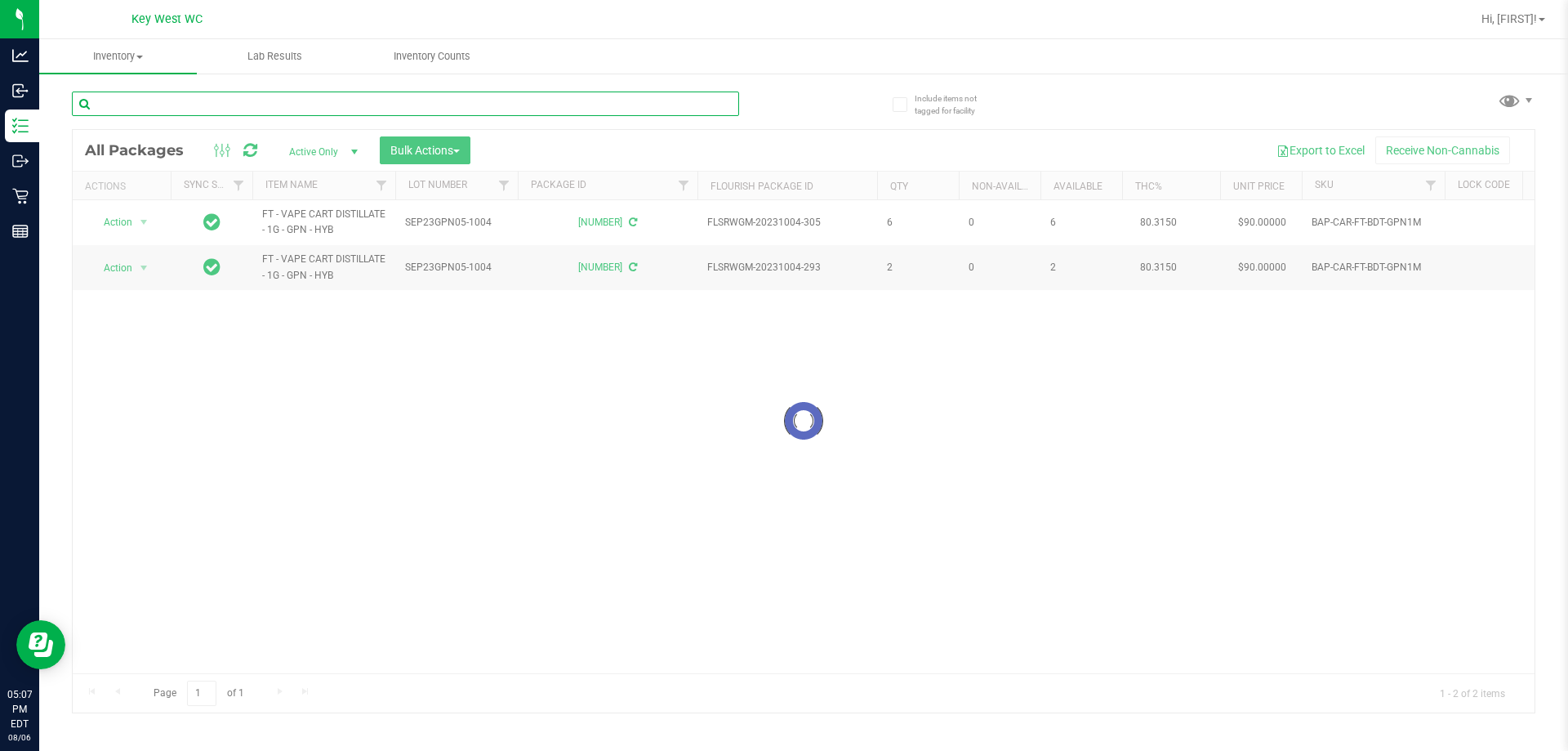 click at bounding box center (405, 104) 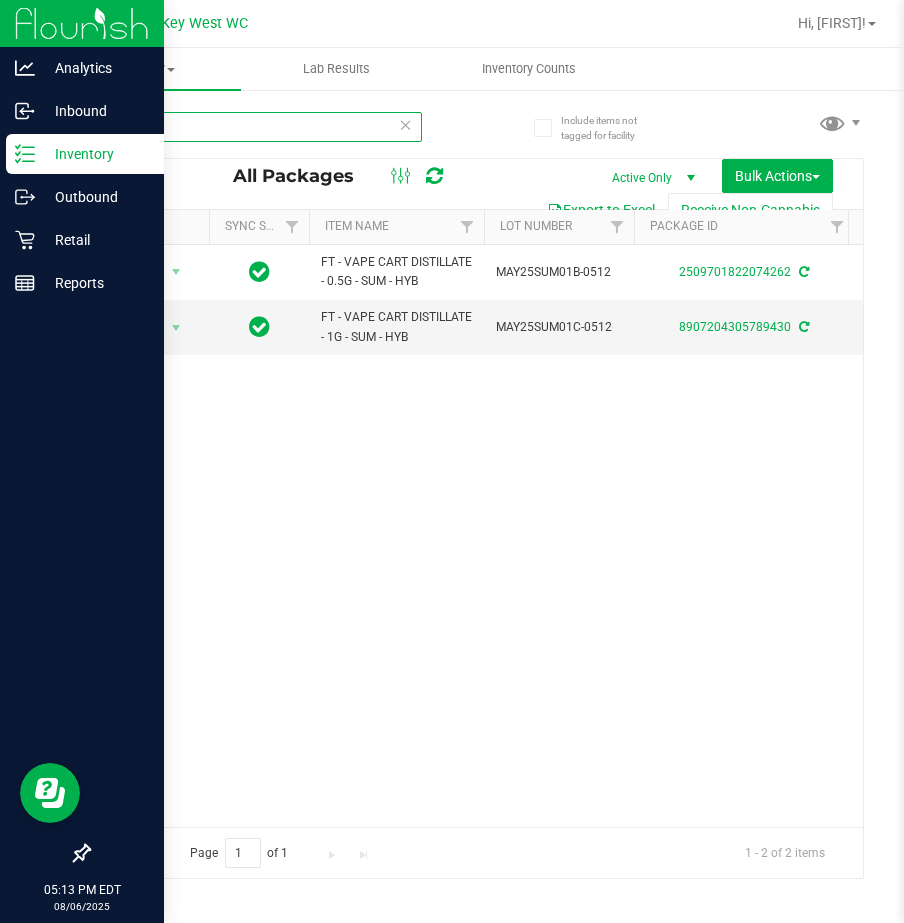 type on "sum" 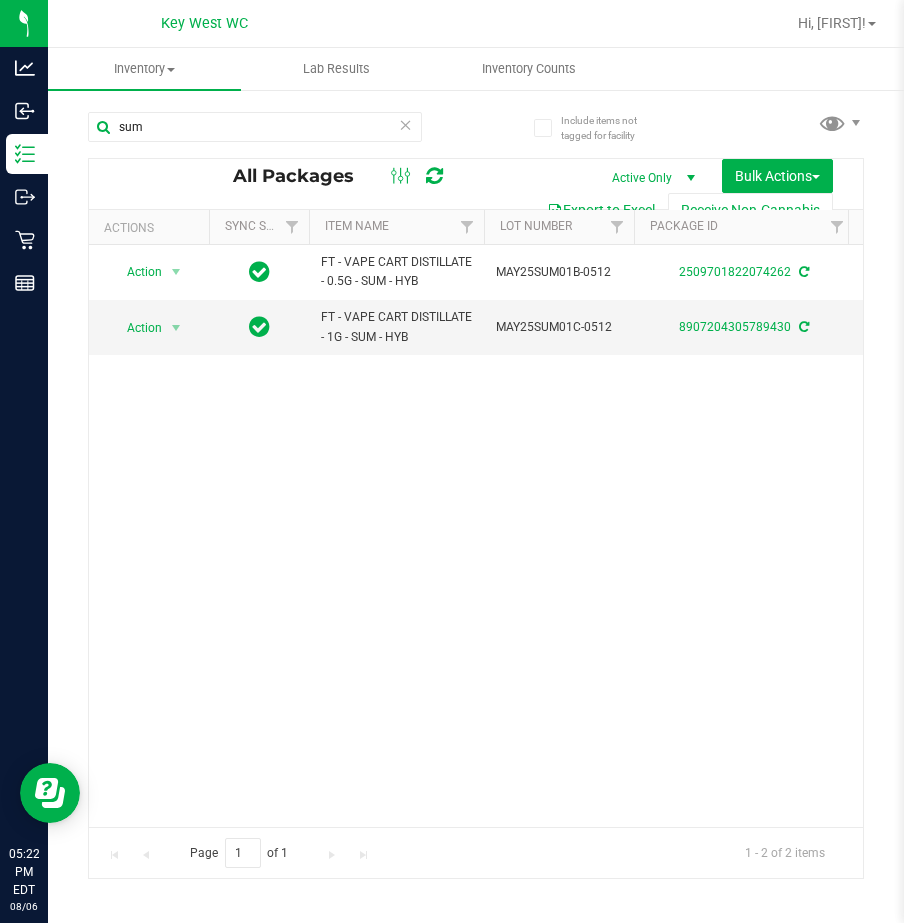 click at bounding box center (406, 124) 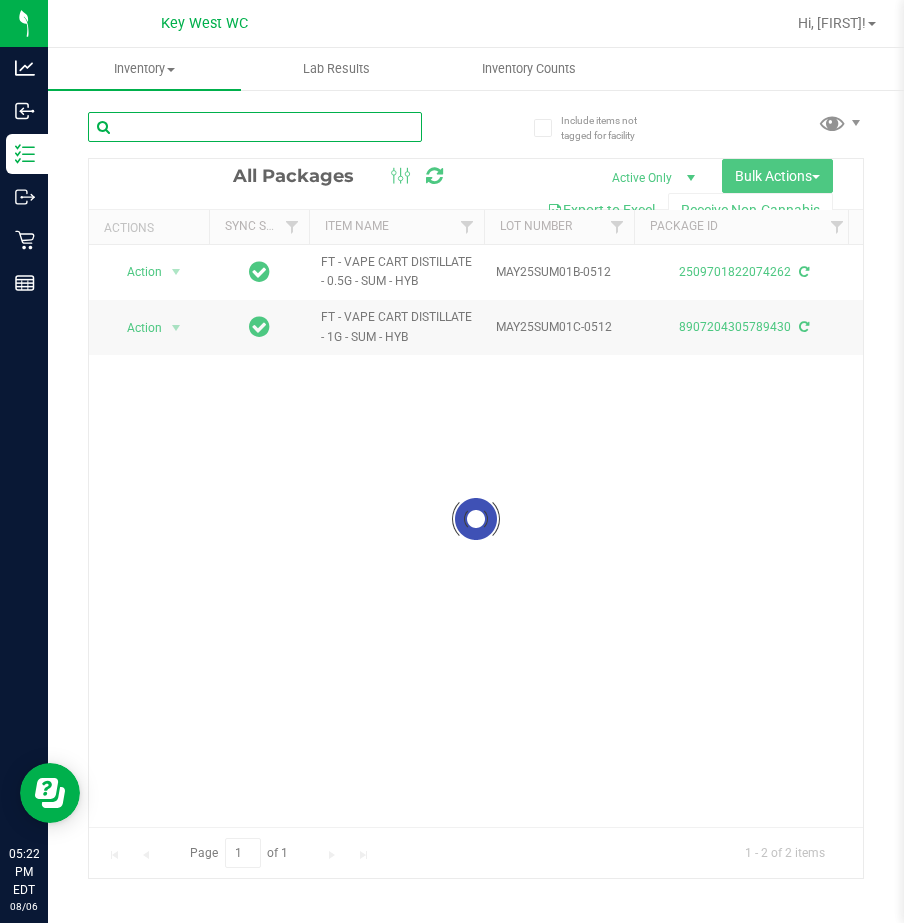 click at bounding box center [255, 127] 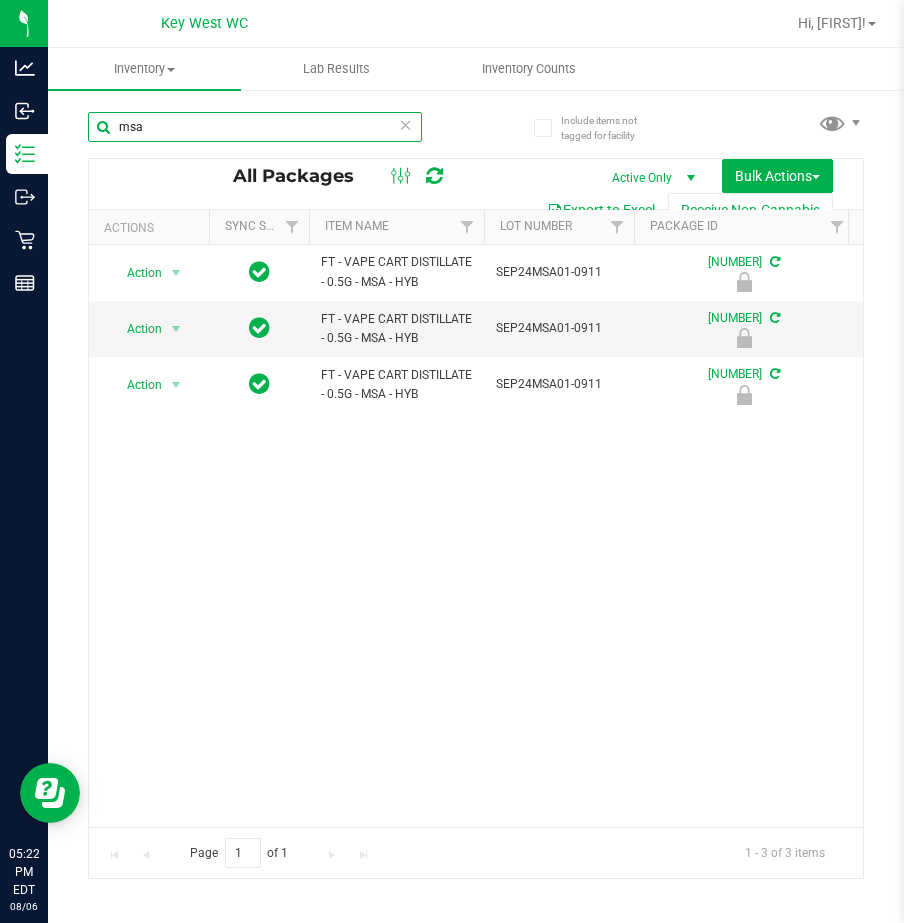 scroll, scrollTop: 0, scrollLeft: 523, axis: horizontal 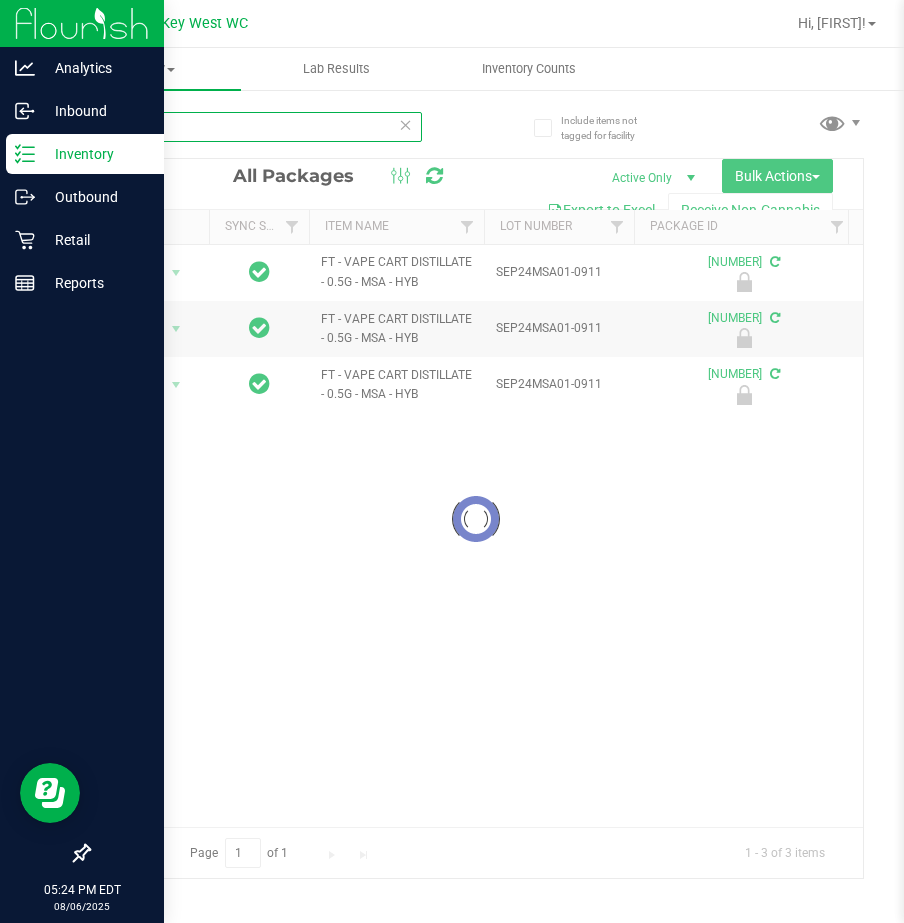 type on "[ID]" 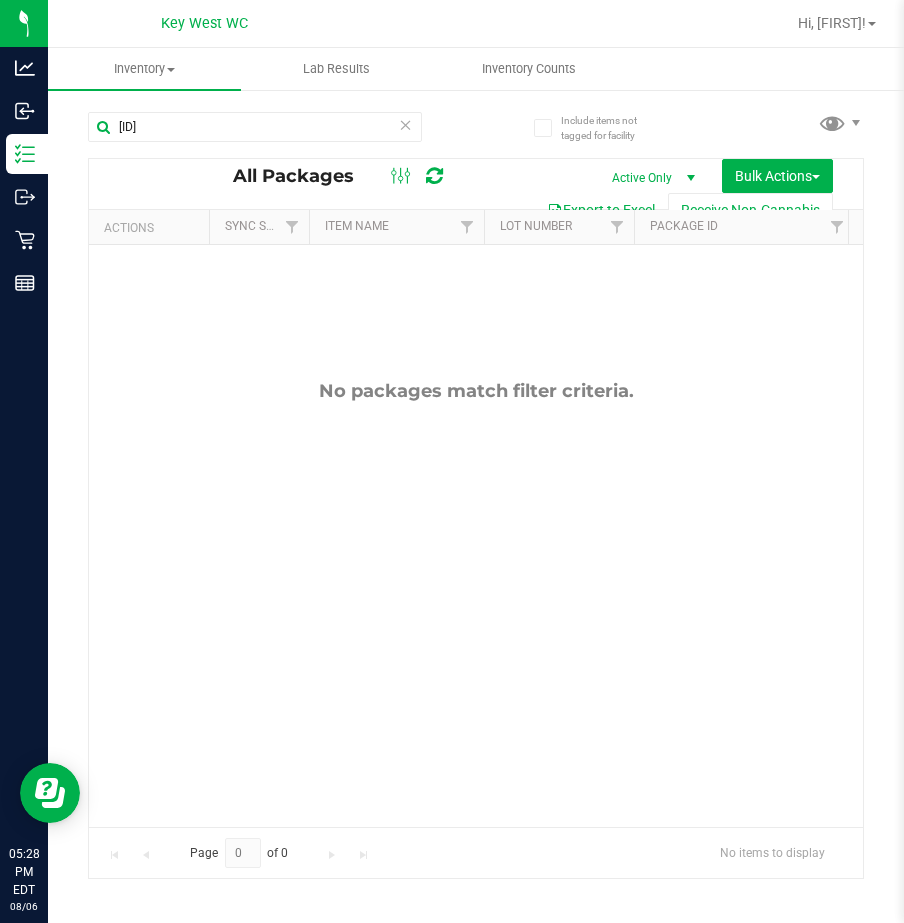 click at bounding box center (406, 124) 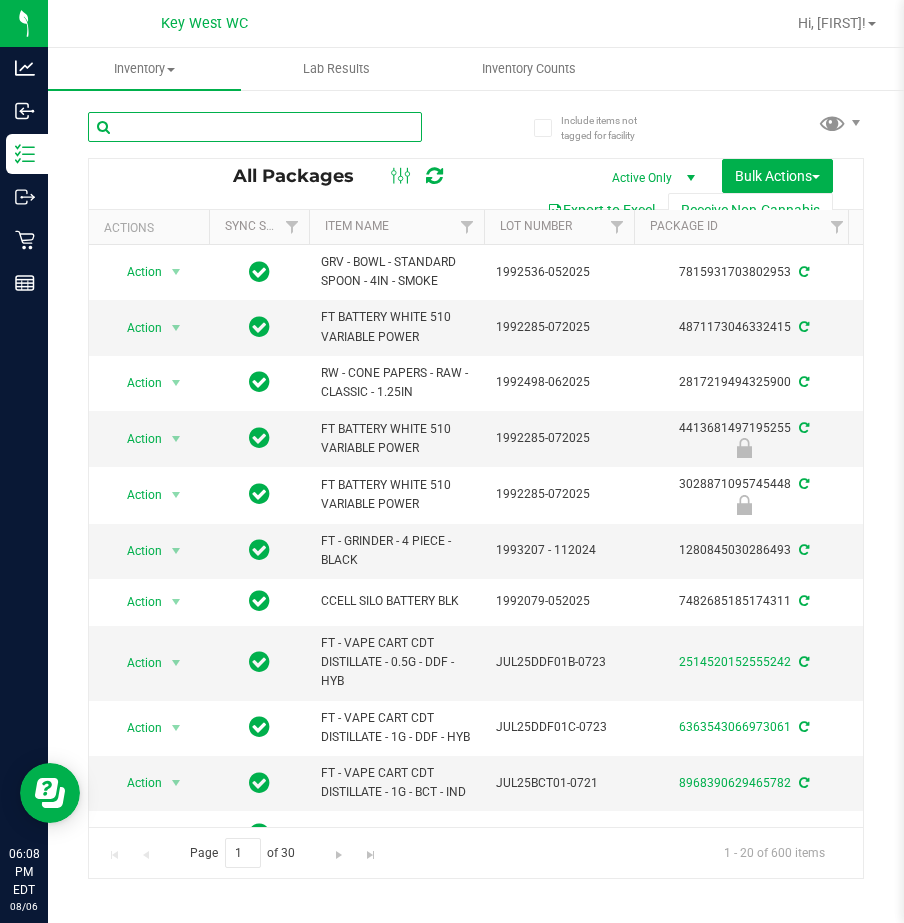 click at bounding box center (255, 127) 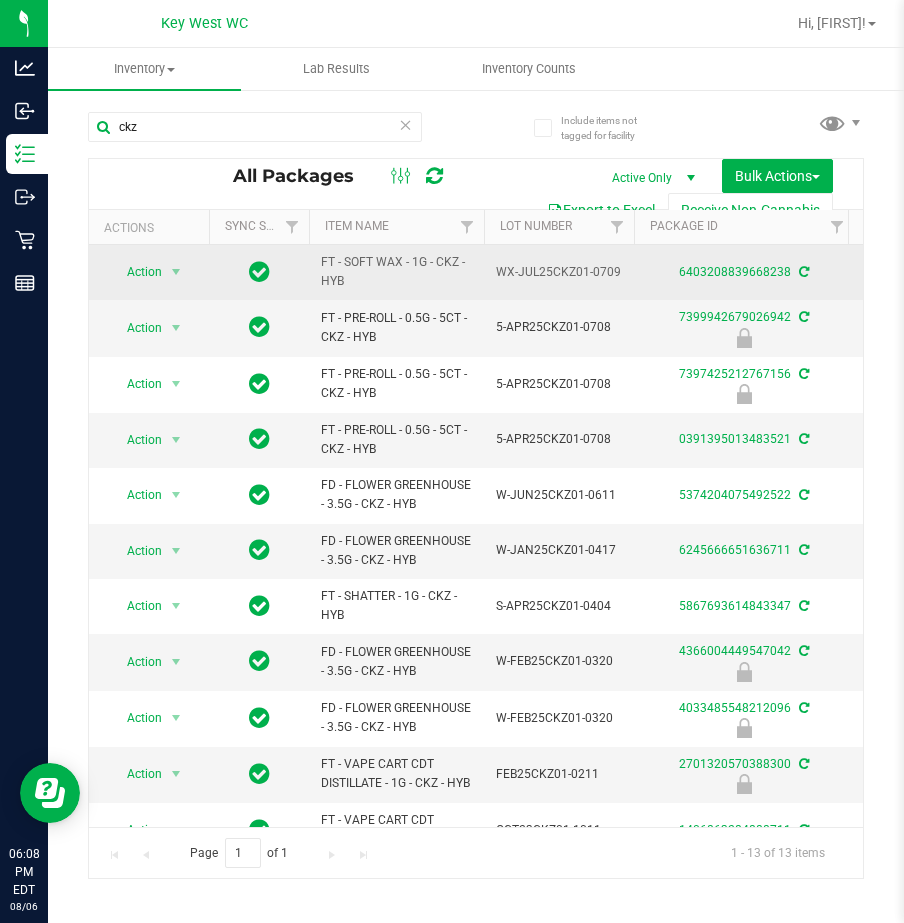 drag, startPoint x: 380, startPoint y: 285, endPoint x: 296, endPoint y: 261, distance: 87.36132 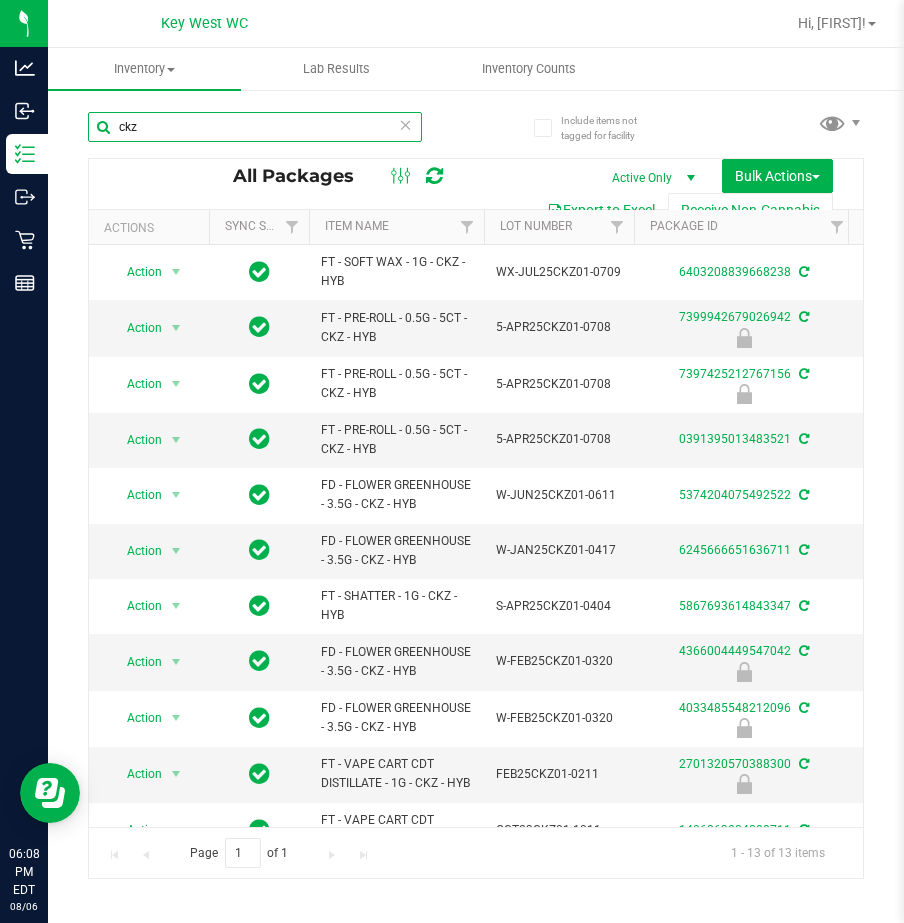click on "ckz" at bounding box center (255, 127) 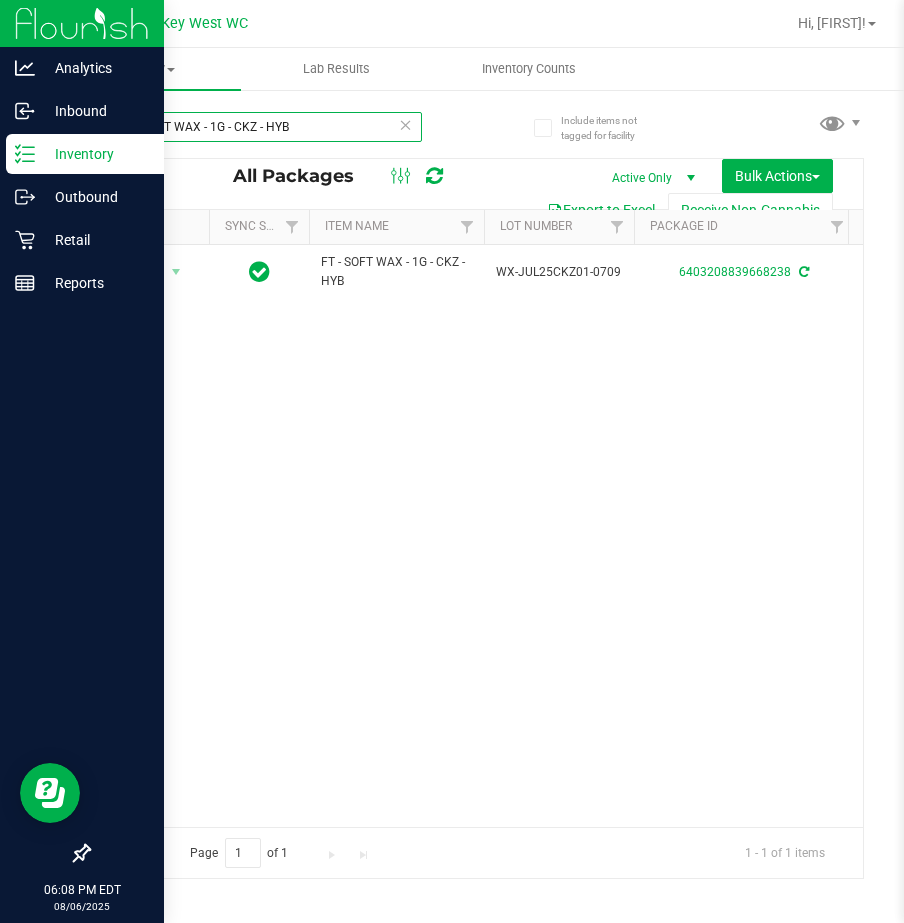type on "FT - SOFT WAX - 1G - CKZ - HYB" 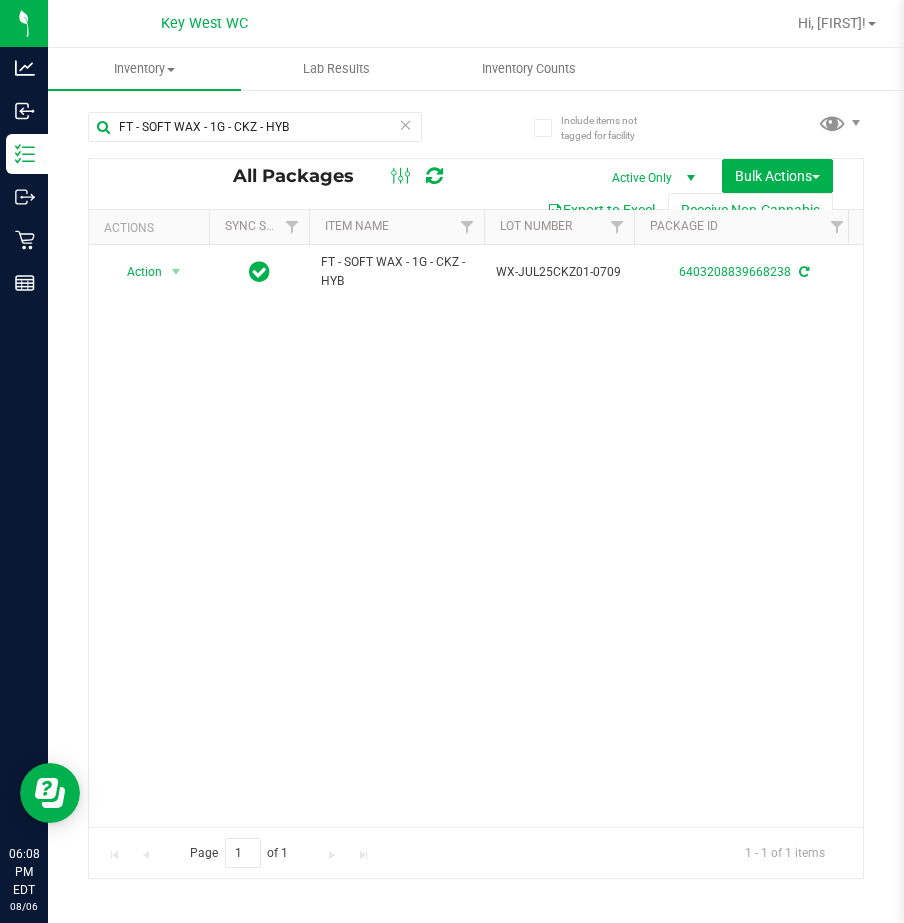 click at bounding box center [406, 124] 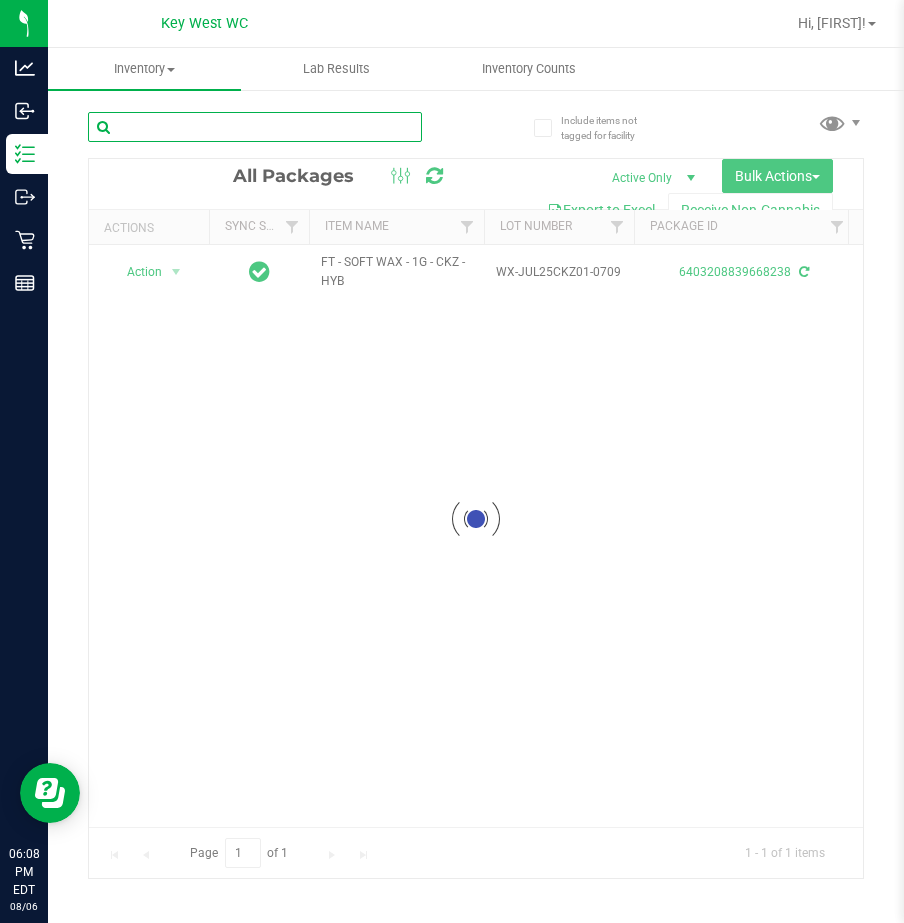 click at bounding box center [255, 127] 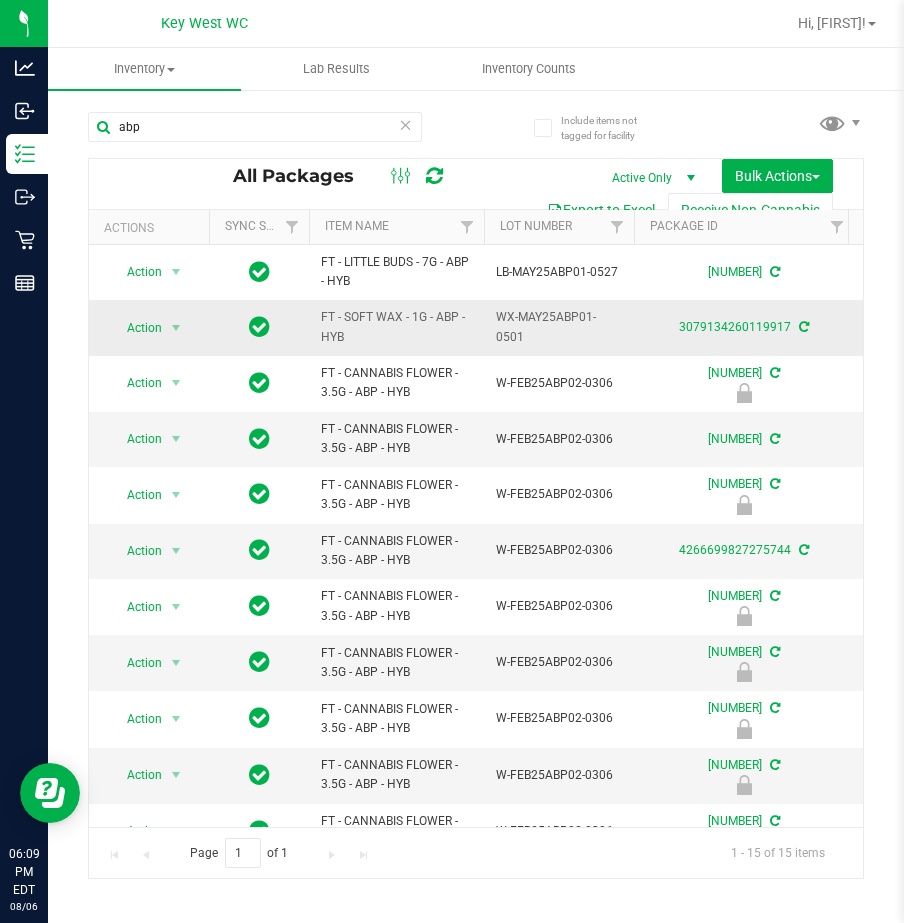 drag, startPoint x: 365, startPoint y: 330, endPoint x: 316, endPoint y: 318, distance: 50.447994 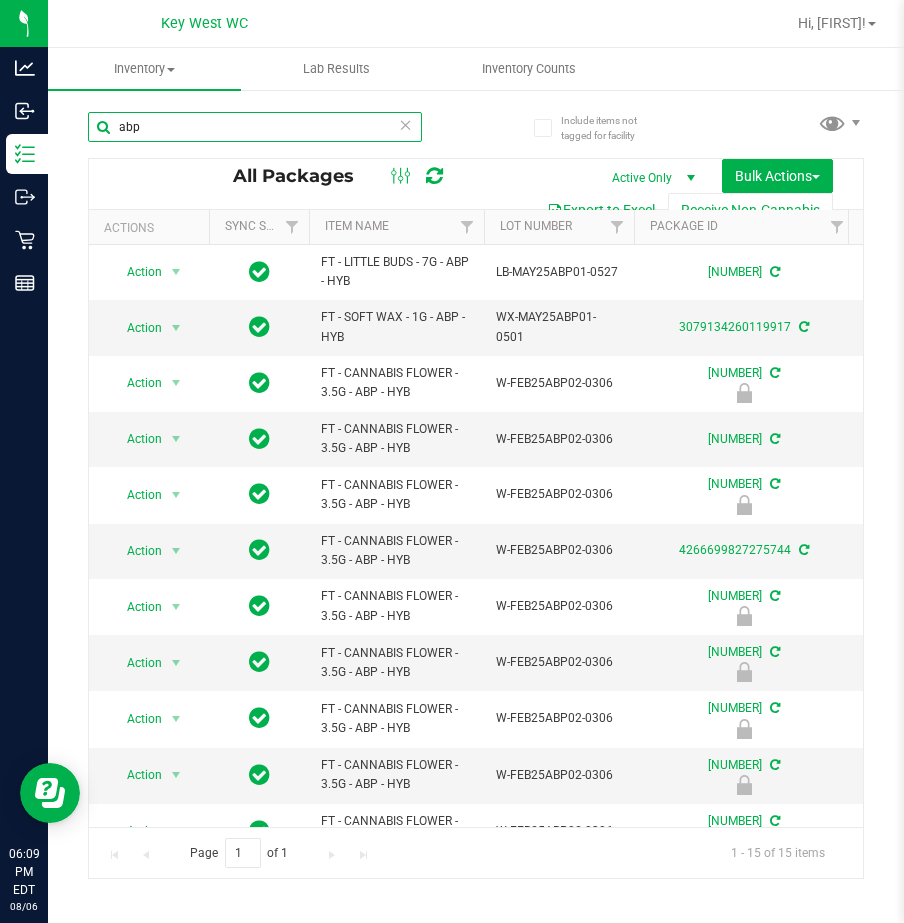 click on "abp" at bounding box center [255, 127] 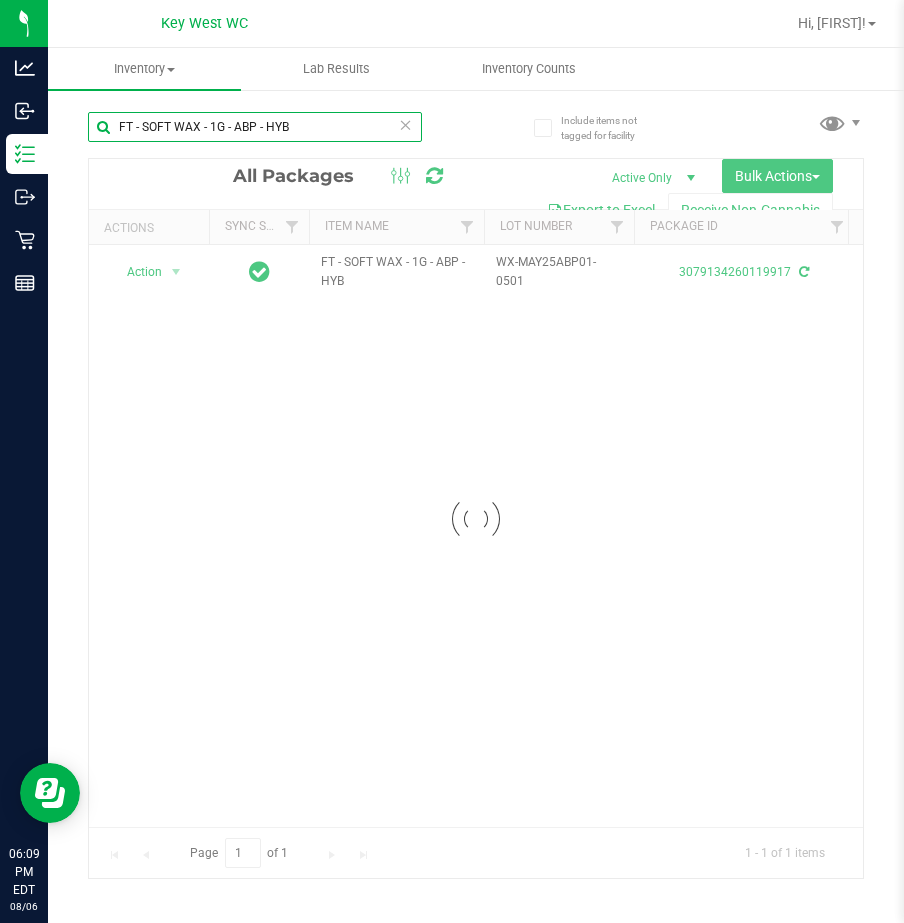 type on "FT - SOFT WAX - 1G - ABP - HYB" 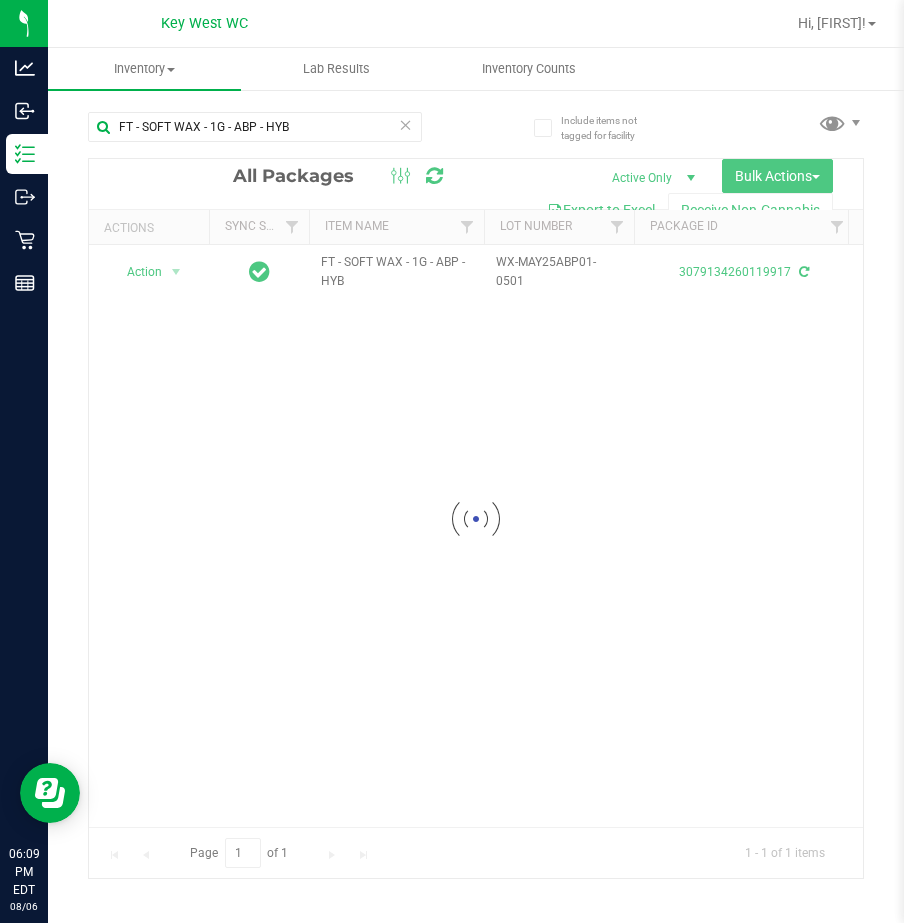 click at bounding box center (406, 124) 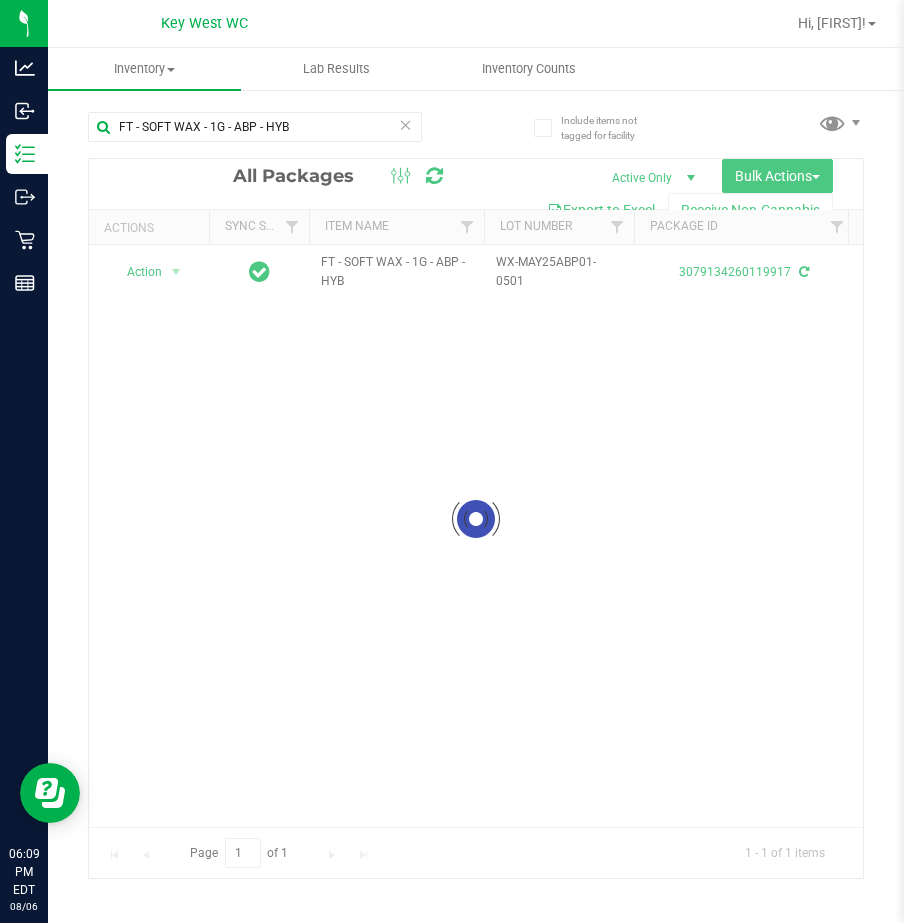 type 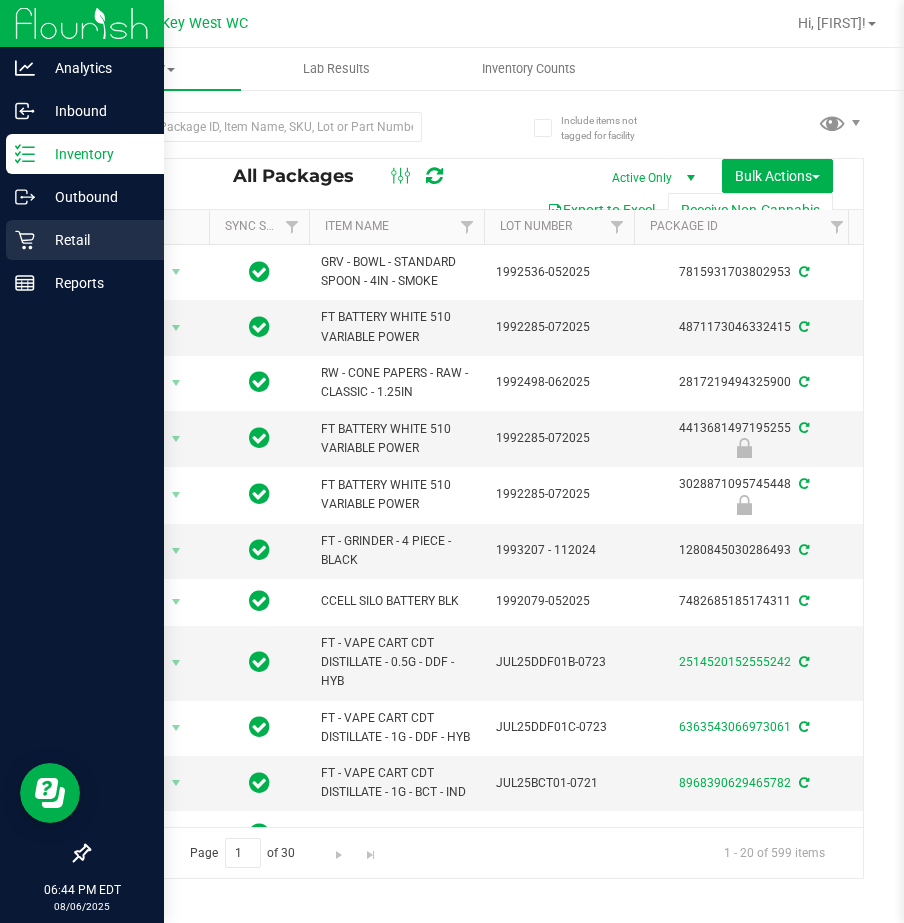 click on "Retail" at bounding box center [95, 240] 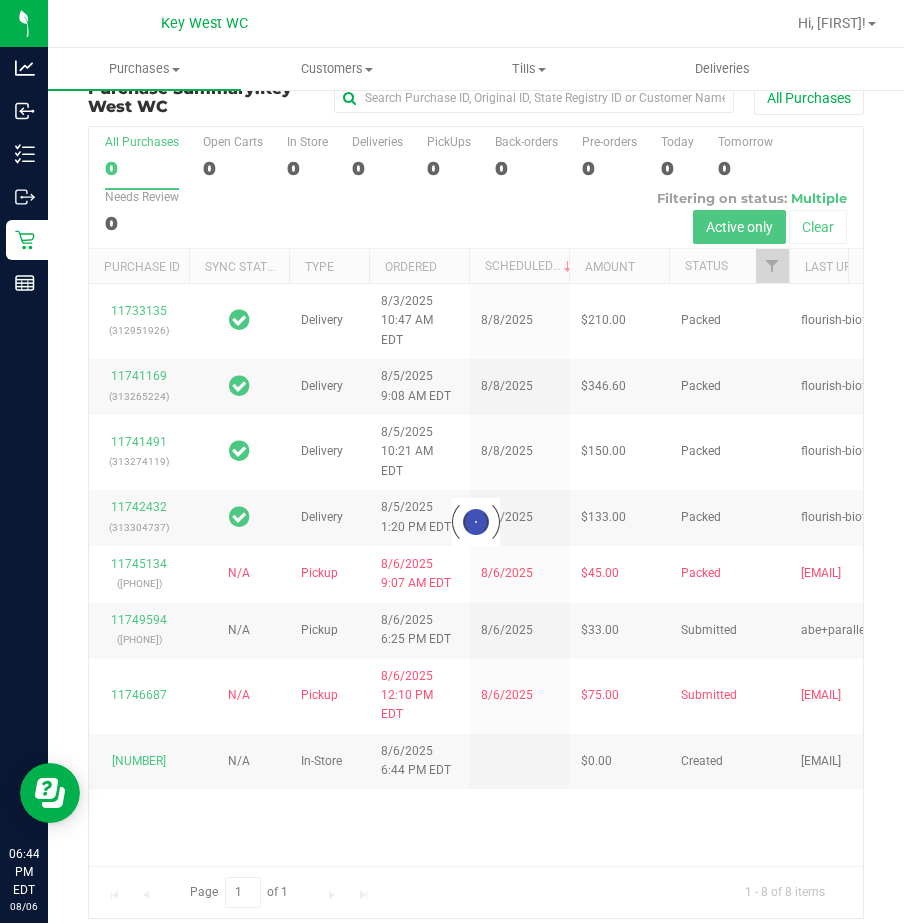 scroll, scrollTop: 44, scrollLeft: 0, axis: vertical 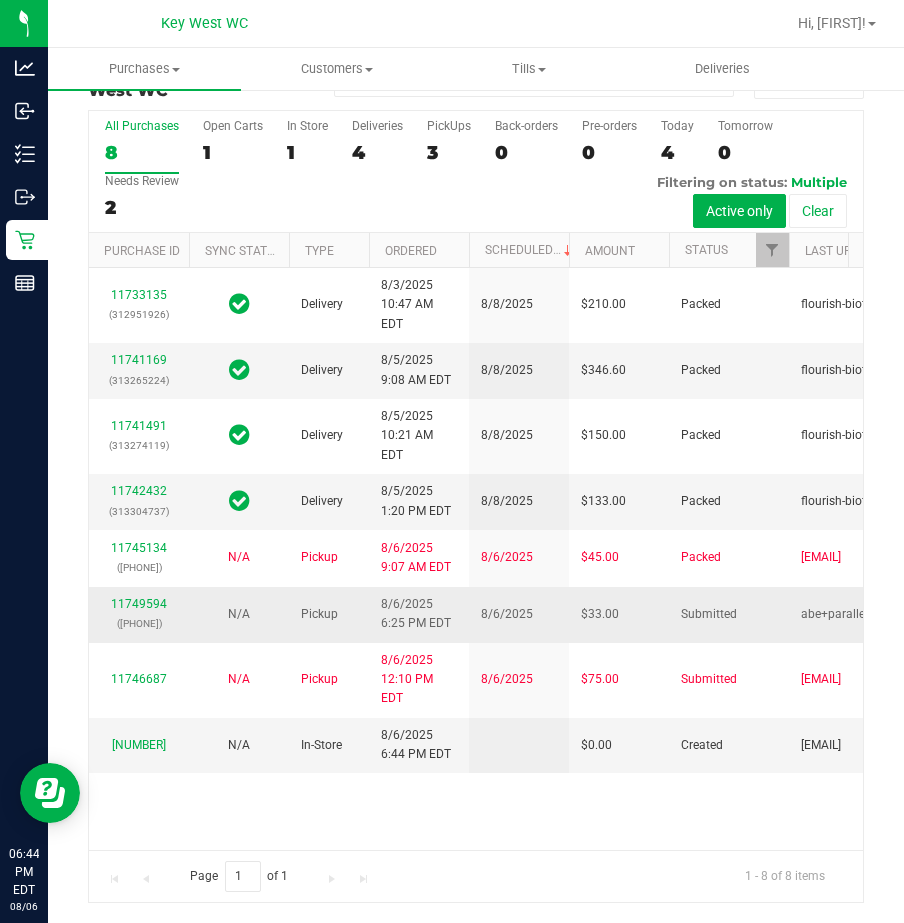 click on "([PHONE])" at bounding box center [139, 614] 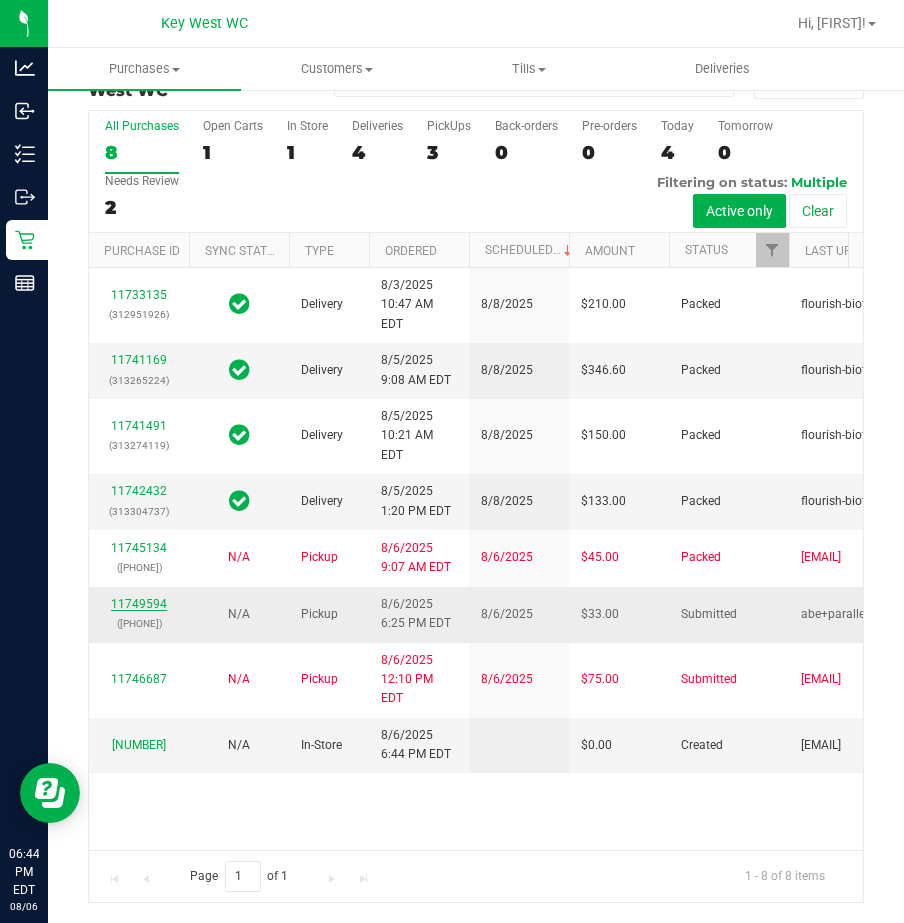 click on "11749594" at bounding box center [139, 604] 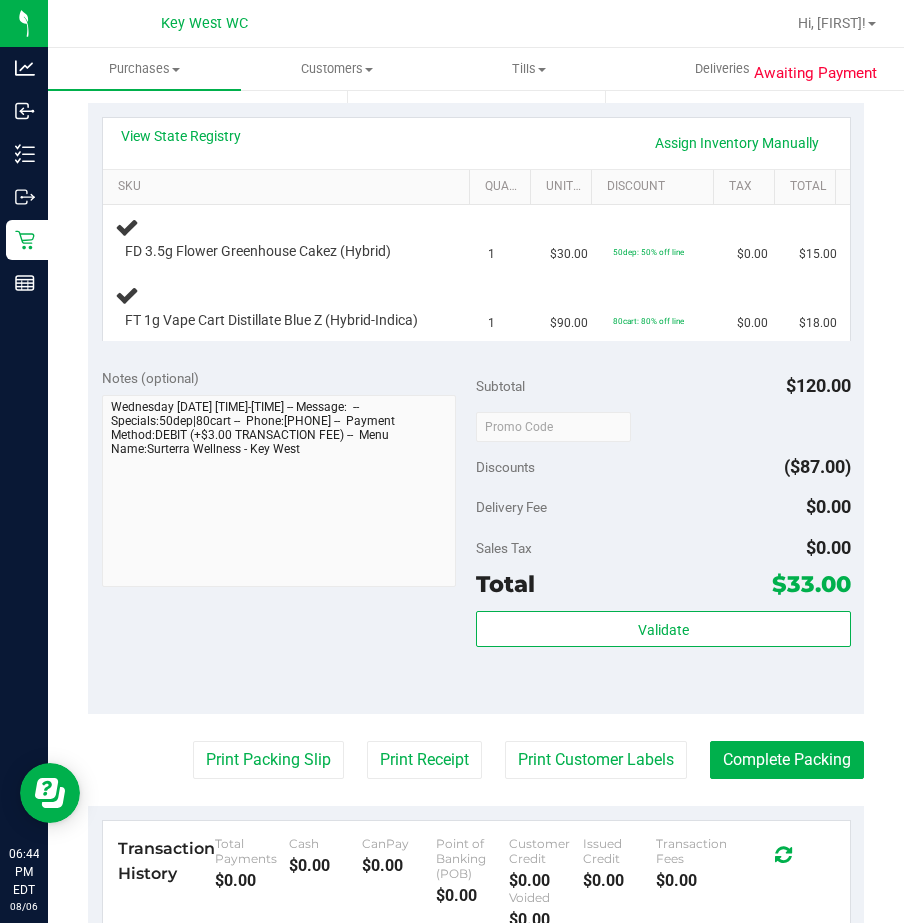 scroll, scrollTop: 544, scrollLeft: 0, axis: vertical 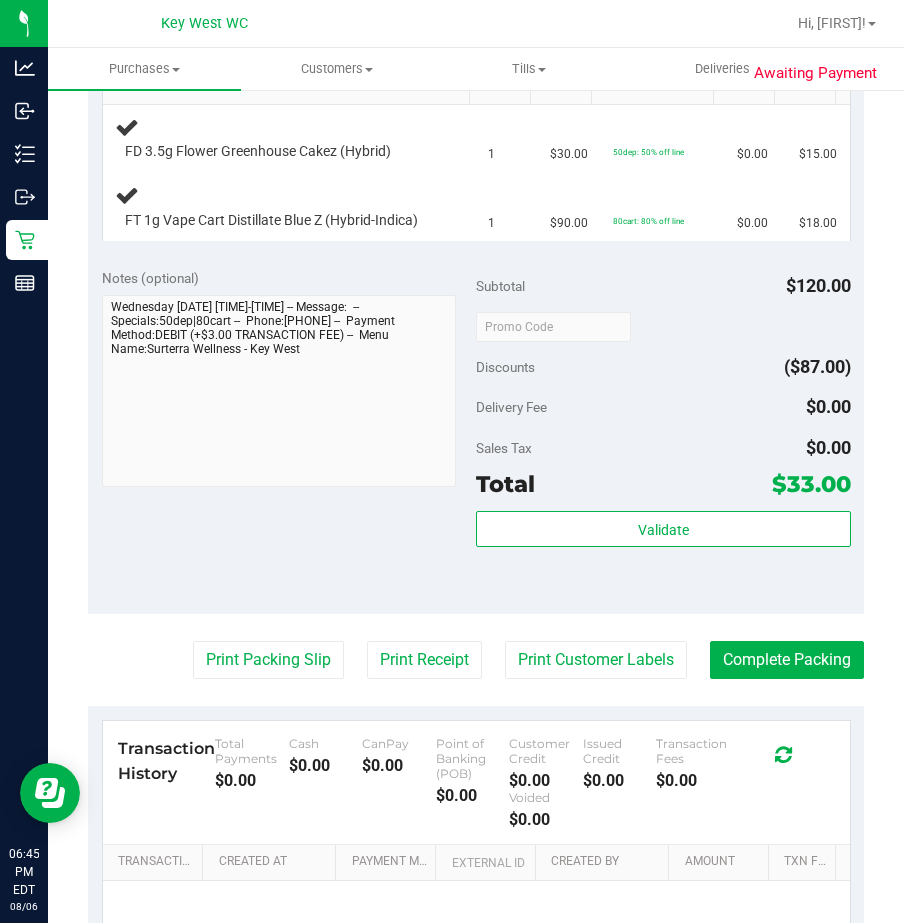 click on "Notes (optional)
Subtotal
$120.00
Discounts
($87.00)
Delivery Fee
$0.00
Sales Tax
$0.00
Total
$33.00" at bounding box center (476, 434) 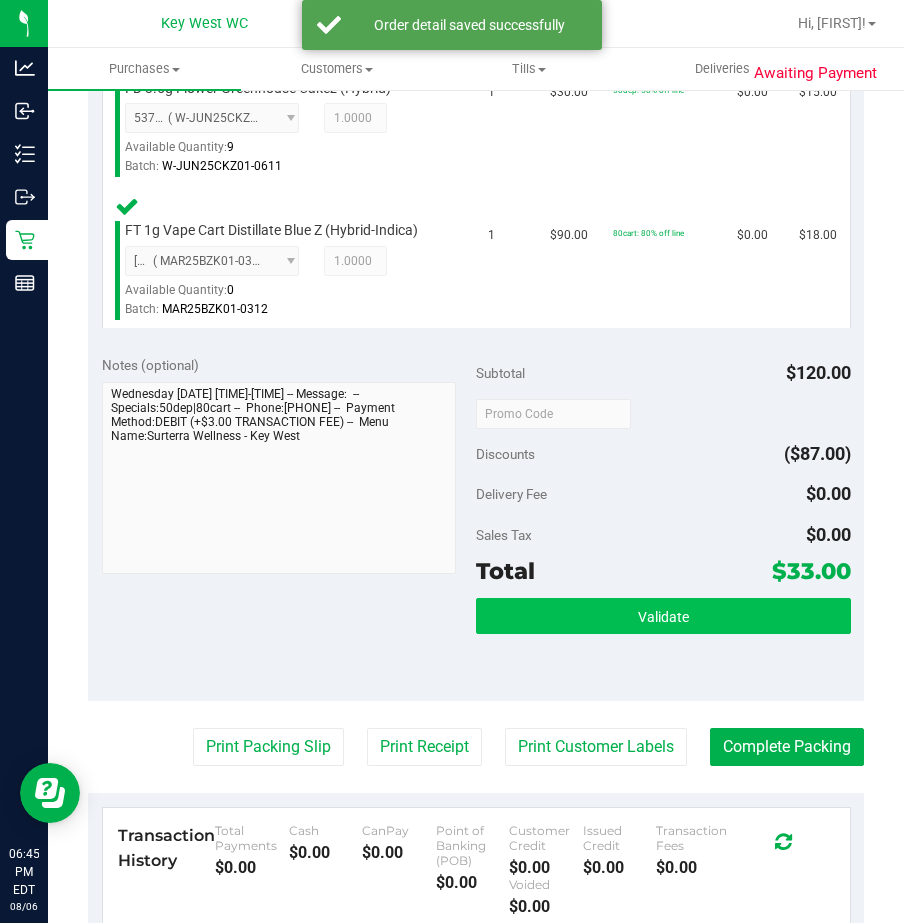 scroll, scrollTop: 744, scrollLeft: 0, axis: vertical 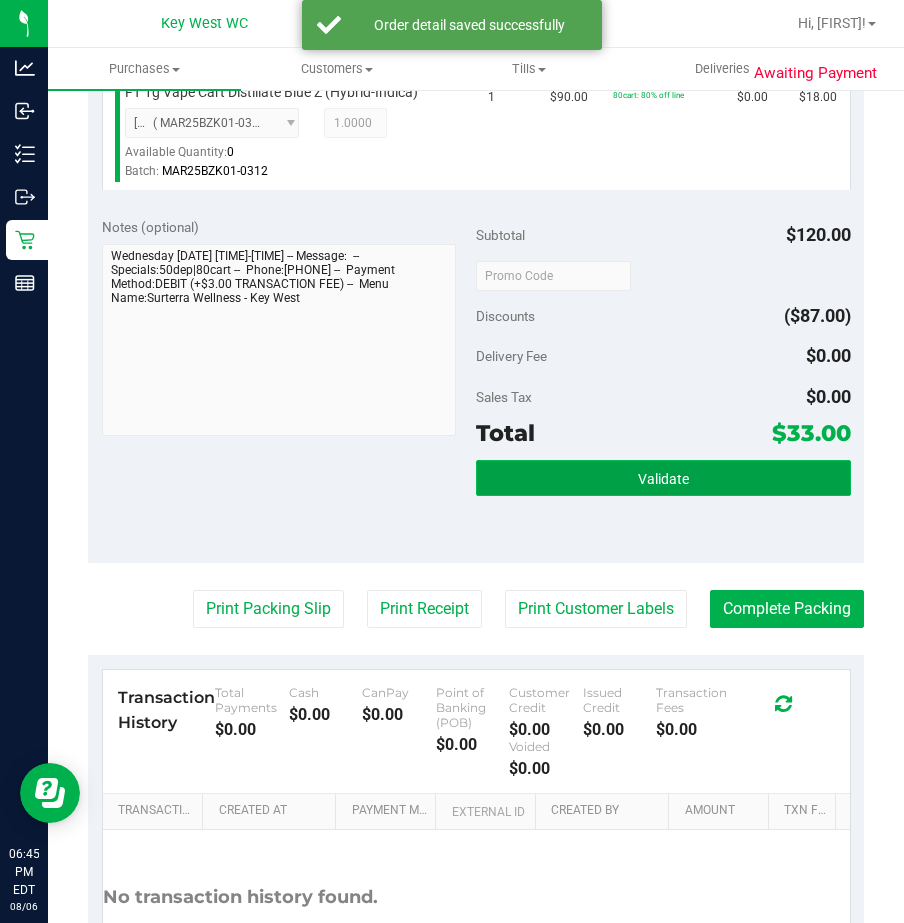 click on "Validate" at bounding box center [663, 478] 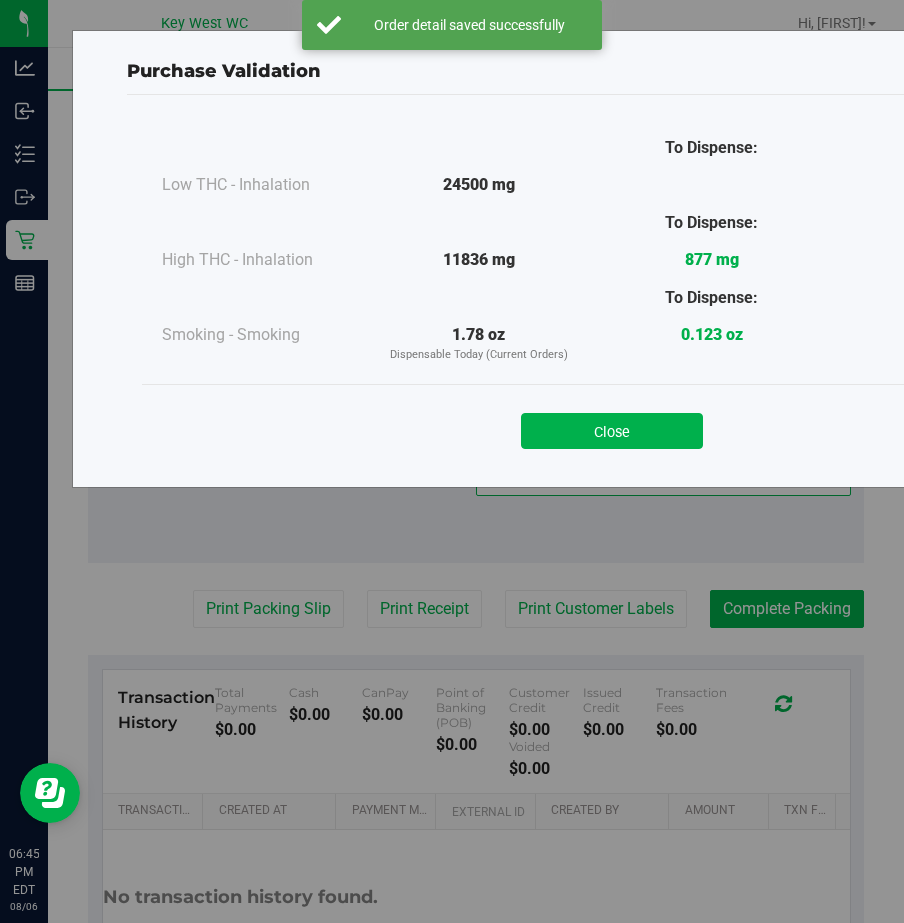click on "Close" at bounding box center [612, 425] 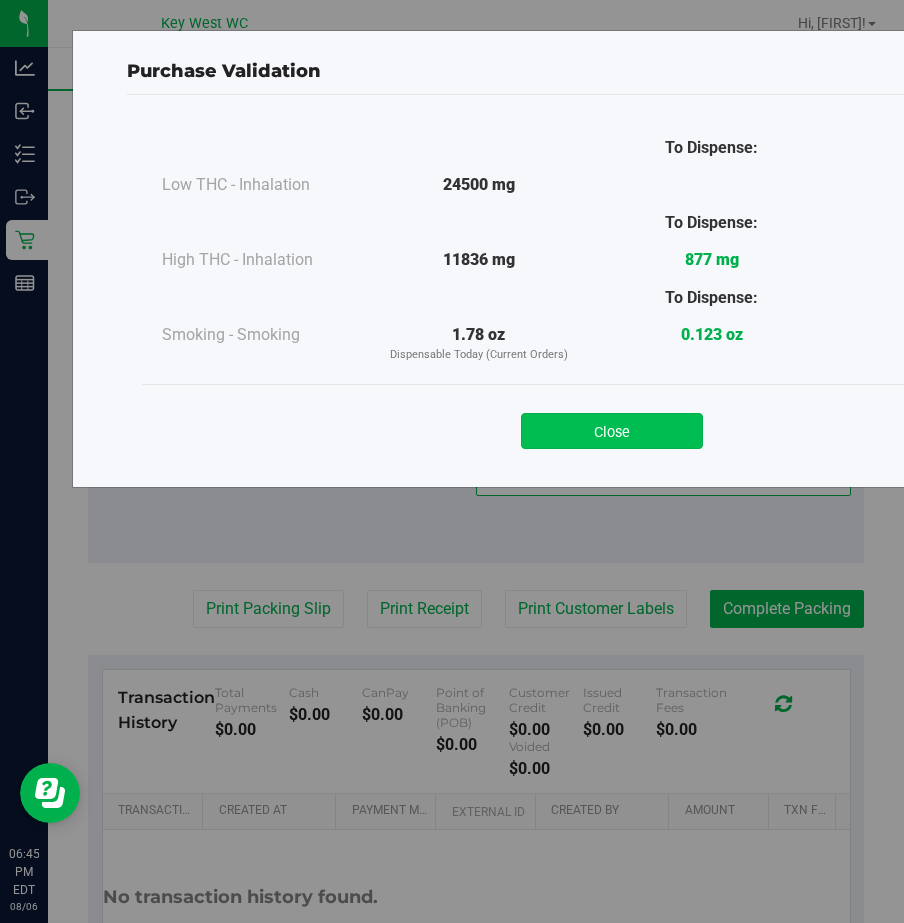 click on "Close" at bounding box center (612, 431) 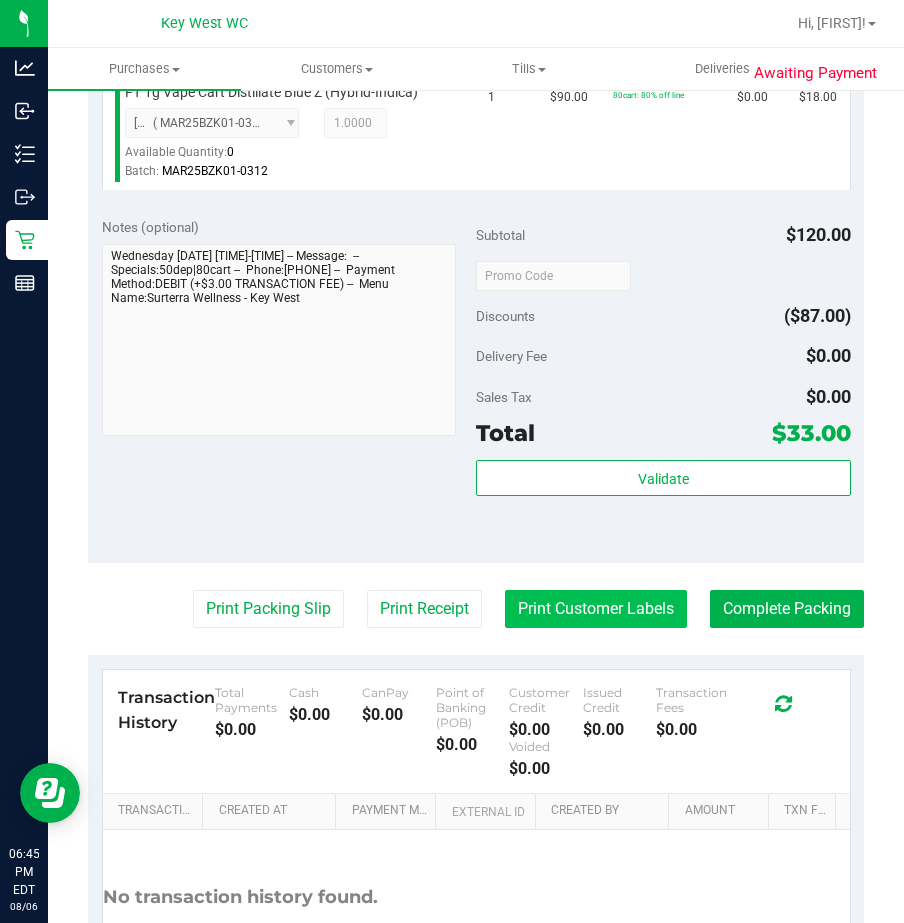 click on "Print Customer Labels" at bounding box center (596, 609) 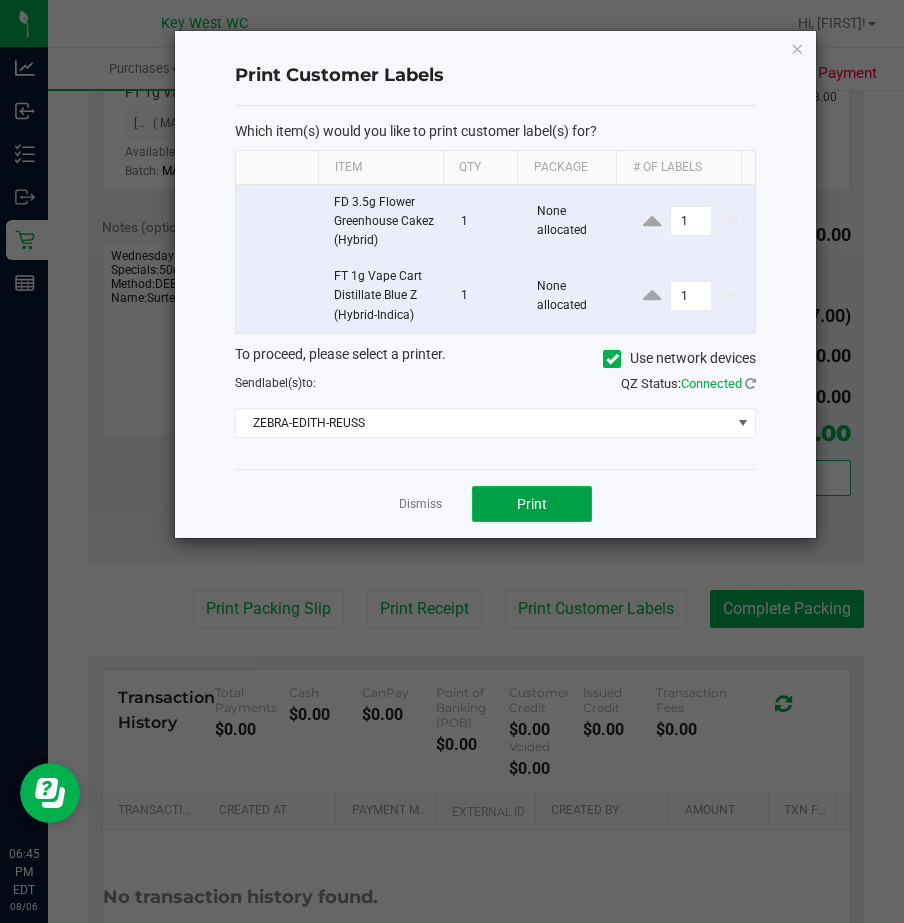 click on "Print" 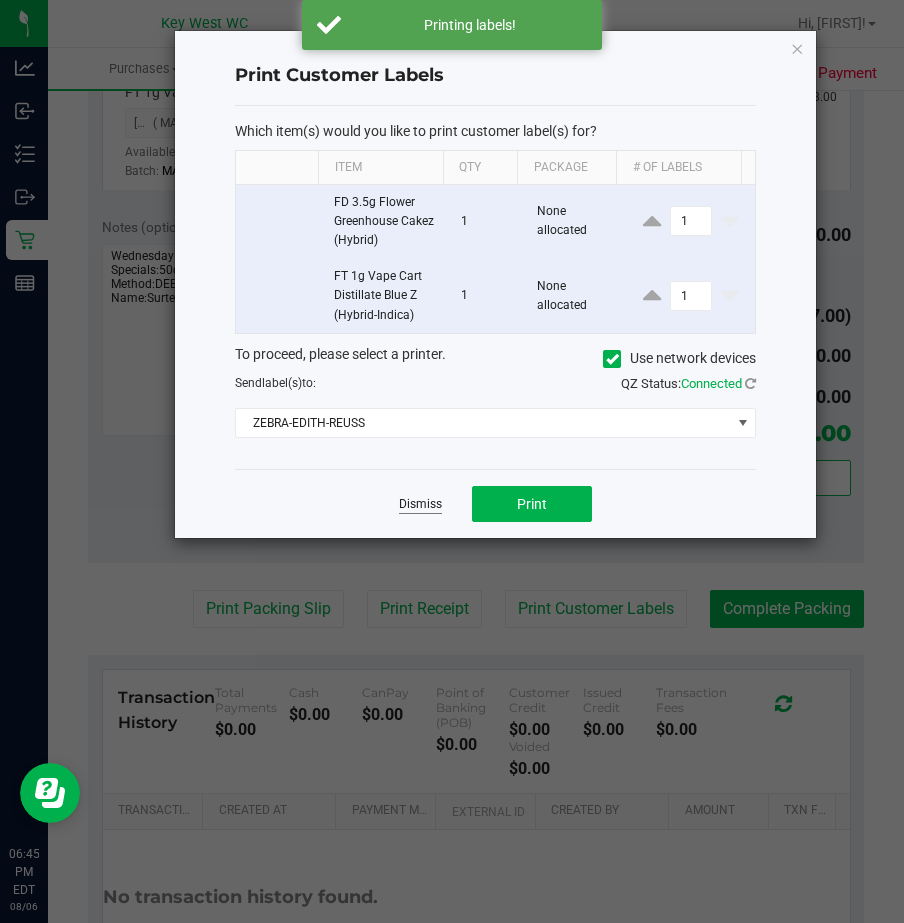click on "Dismiss" 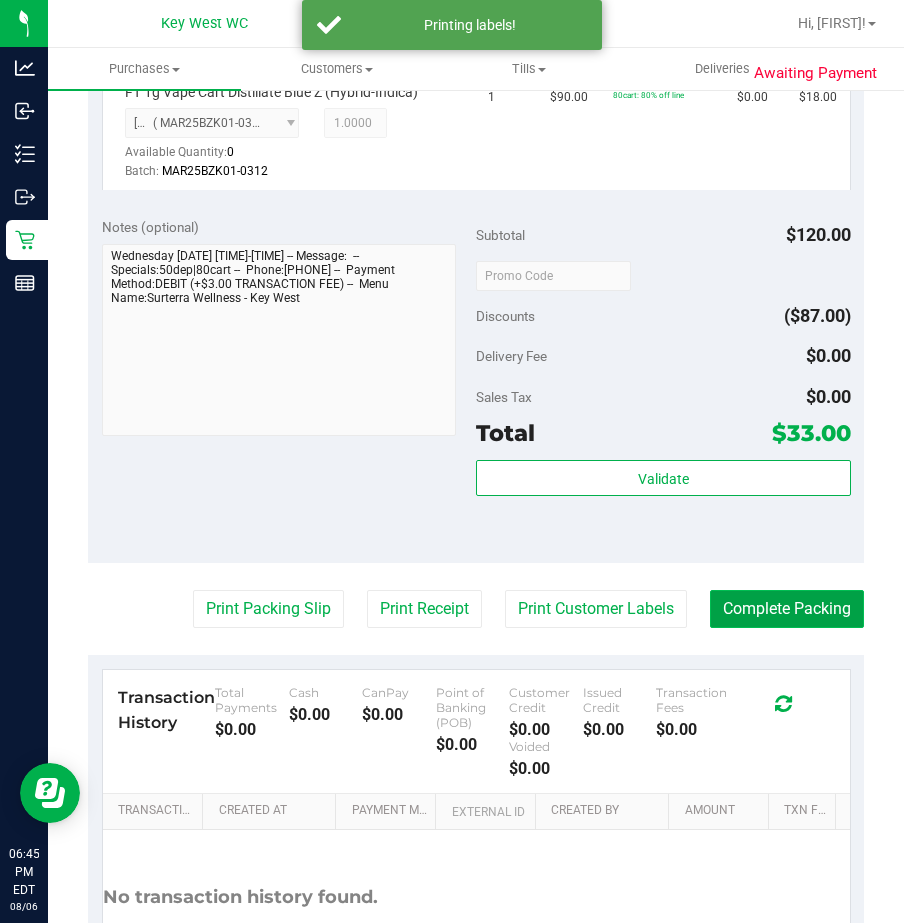 click on "Complete Packing" at bounding box center (787, 609) 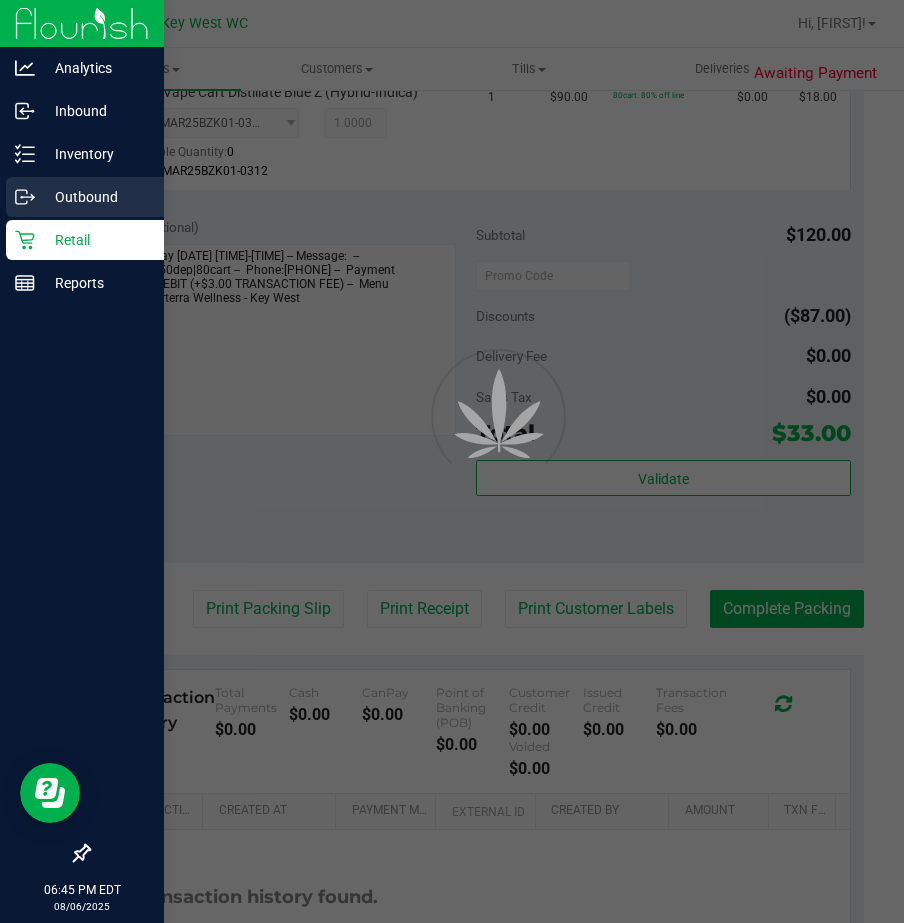 scroll, scrollTop: 0, scrollLeft: 0, axis: both 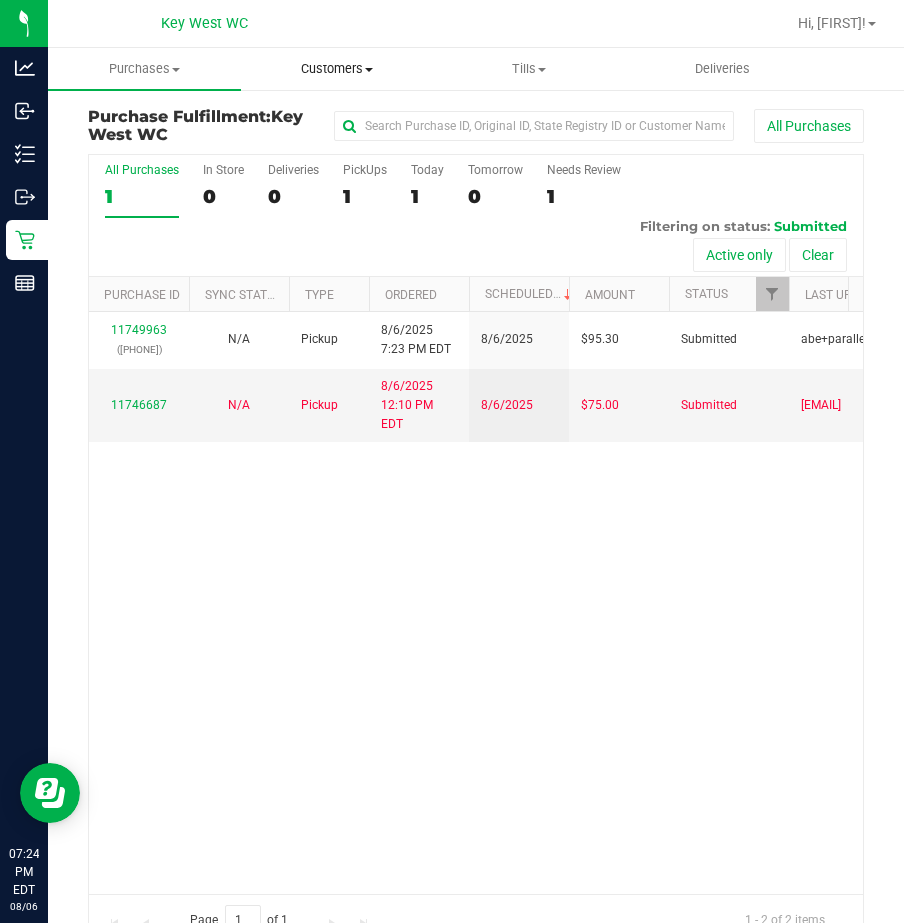click on "Customers" at bounding box center [337, 69] 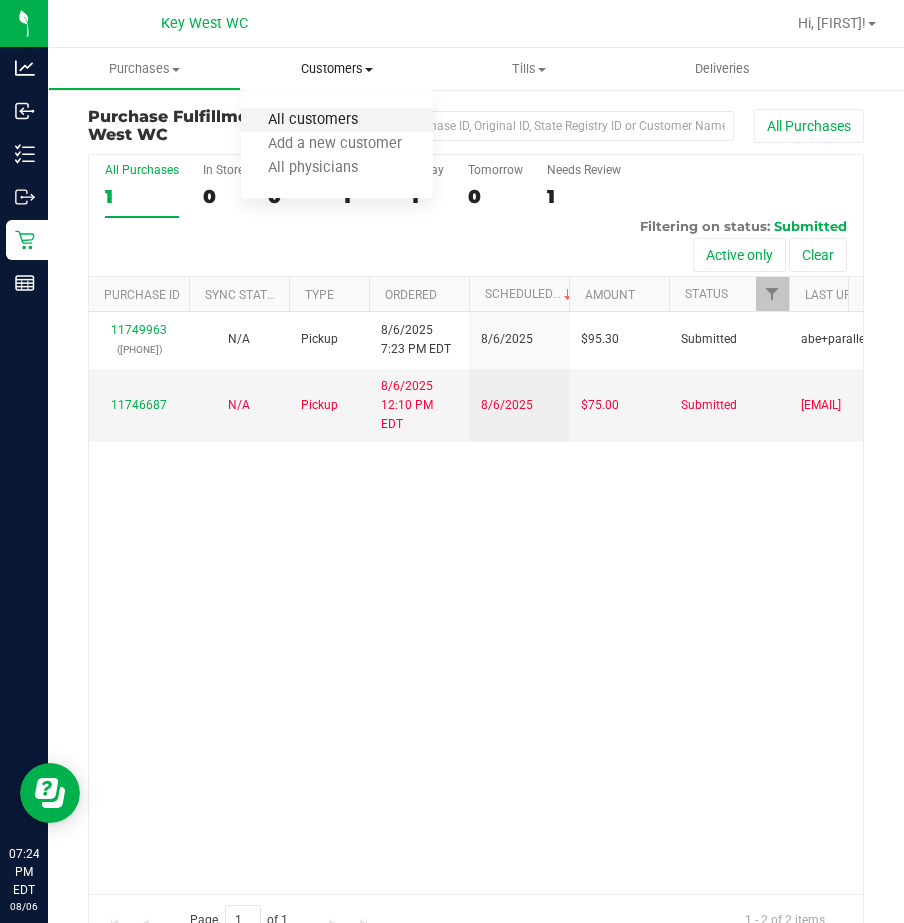 click on "All customers" at bounding box center [313, 120] 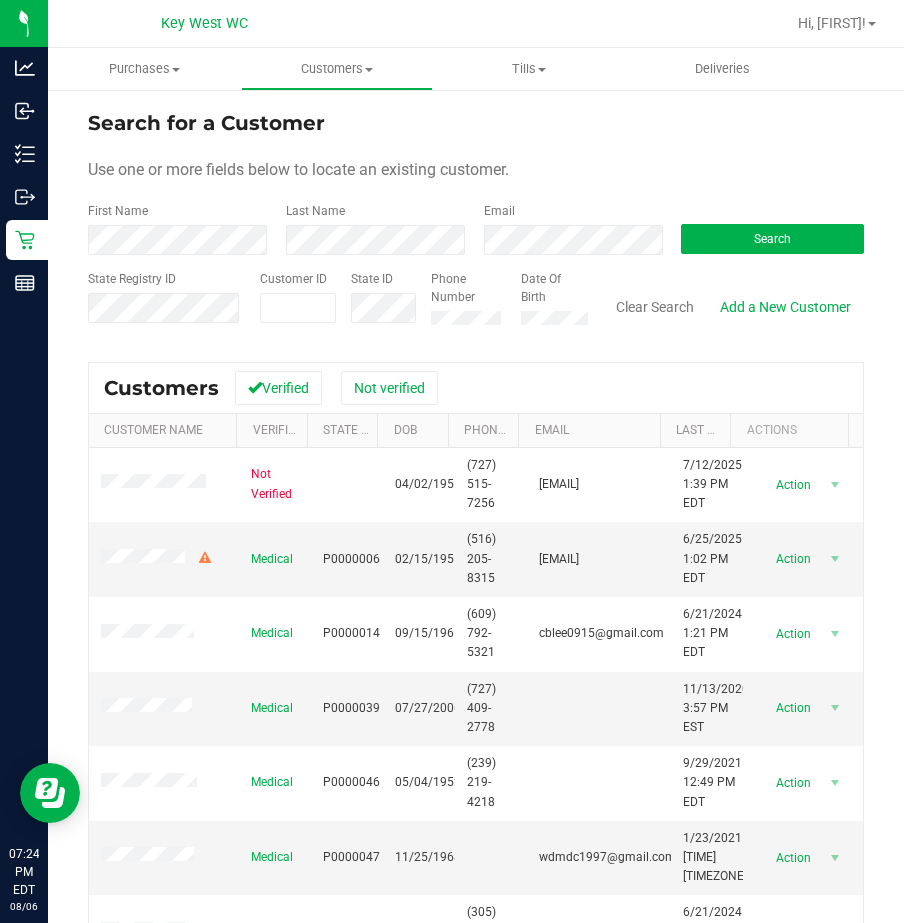 click at bounding box center (88, 225) 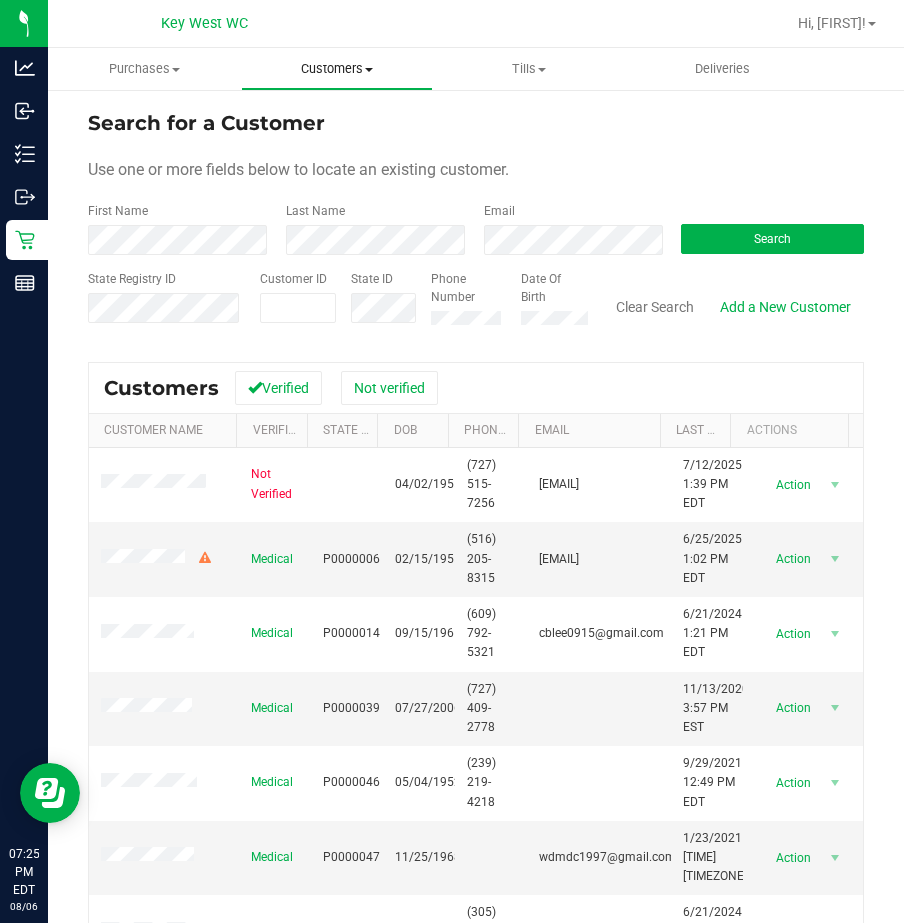 click on "Customers" at bounding box center (337, 69) 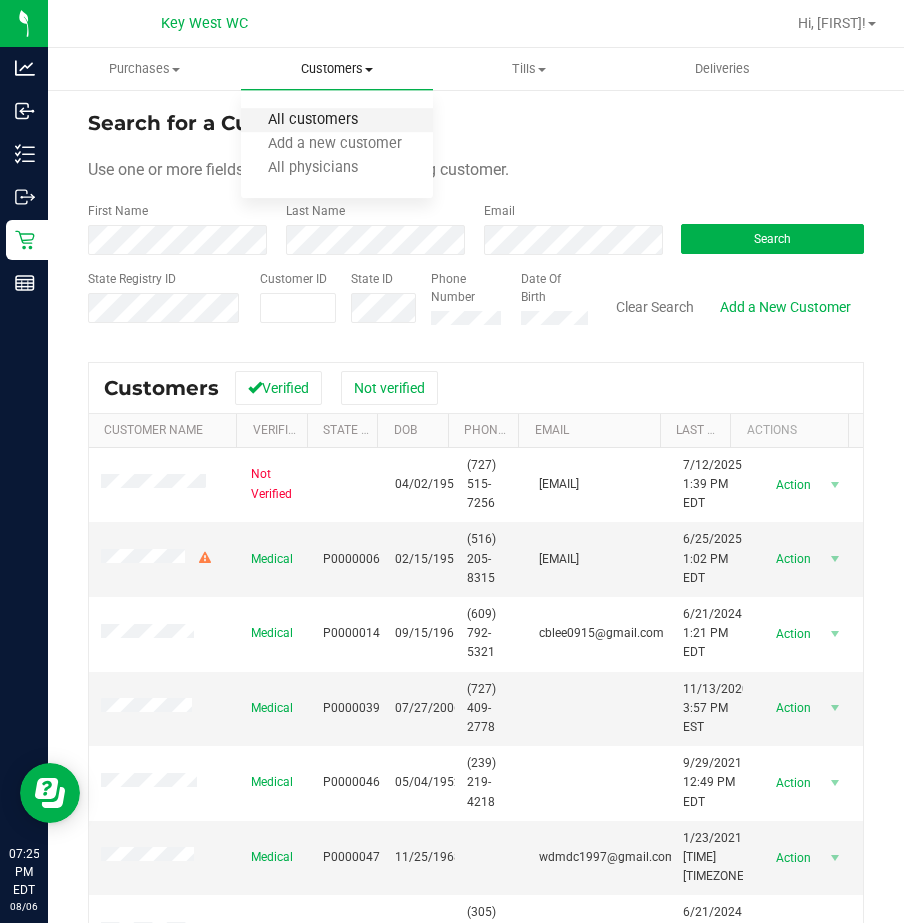 click on "All customers" at bounding box center [313, 120] 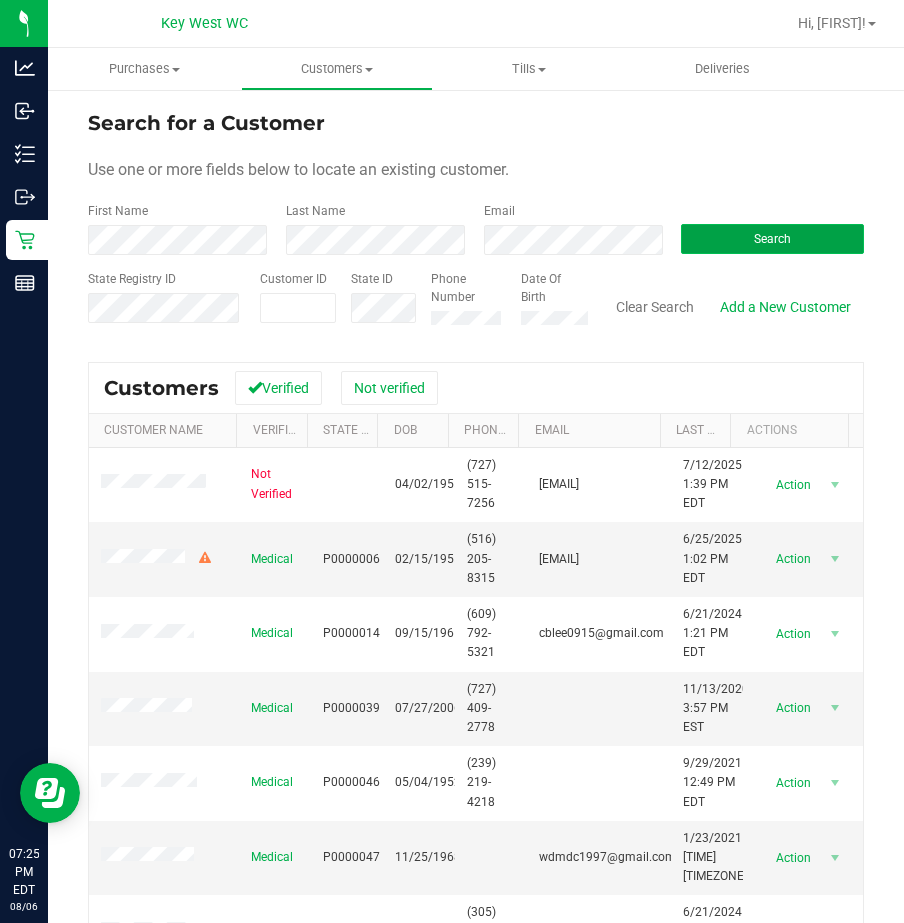 click on "Search" at bounding box center [772, 239] 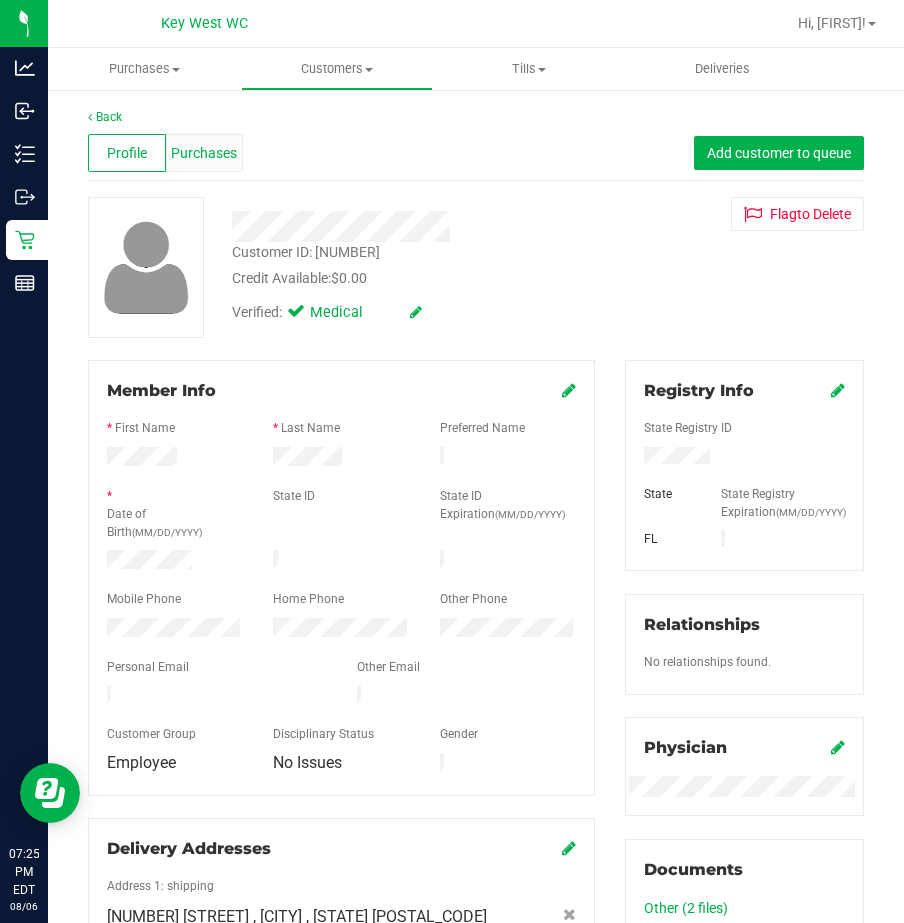 click on "Purchases" at bounding box center [204, 153] 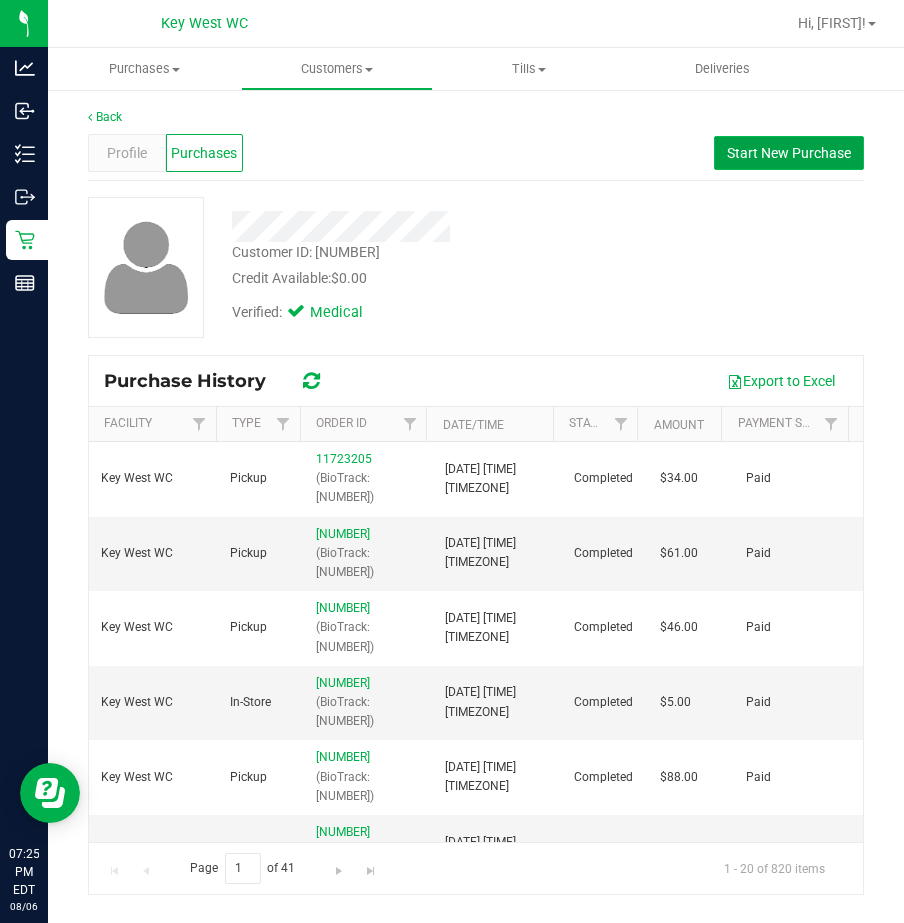 click on "Start New Purchase" at bounding box center [789, 153] 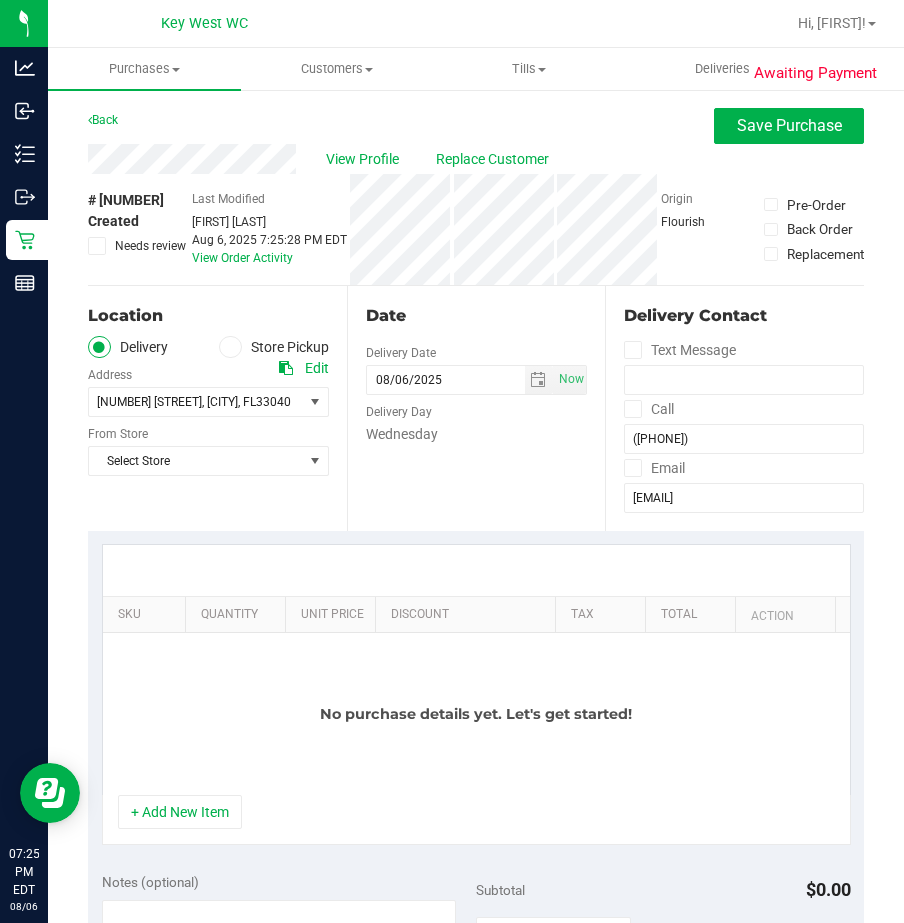 click at bounding box center (230, 347) 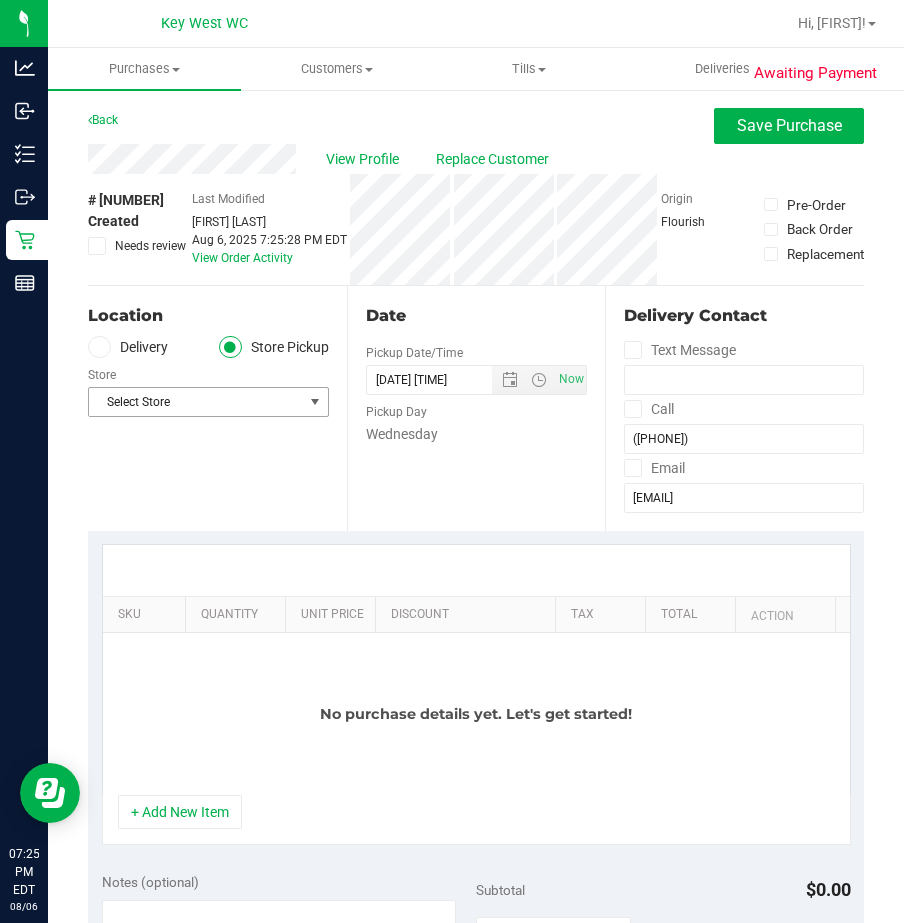 click on "Select Store" at bounding box center [196, 402] 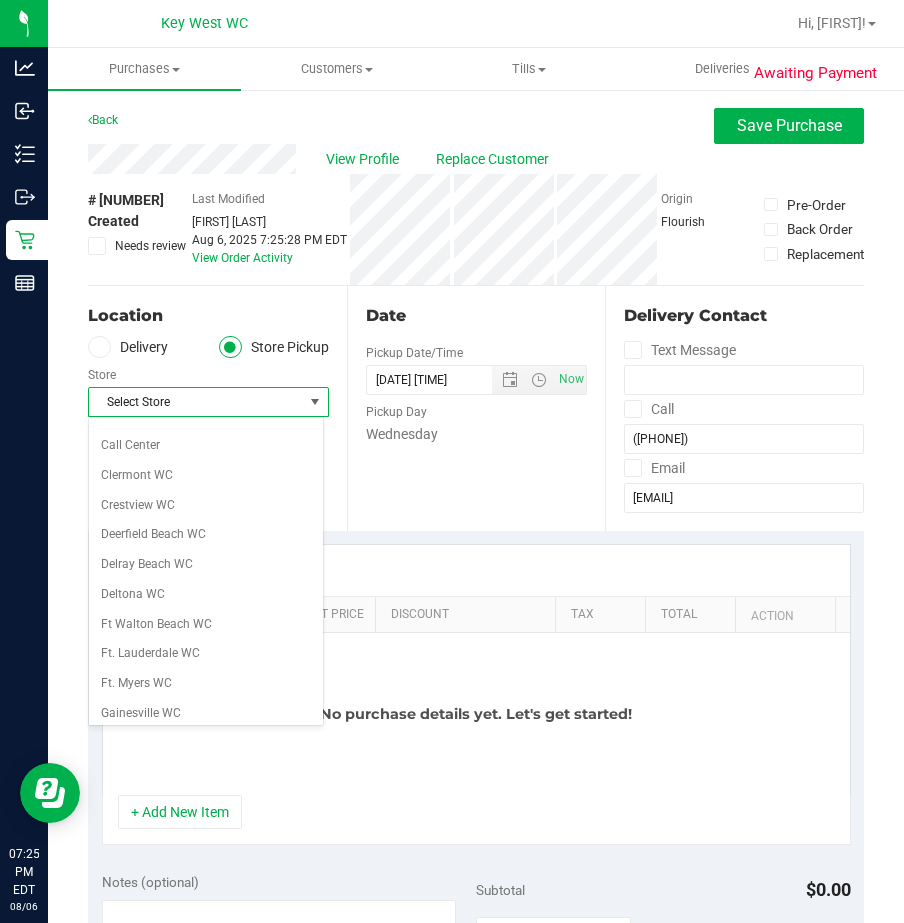 scroll, scrollTop: 300, scrollLeft: 0, axis: vertical 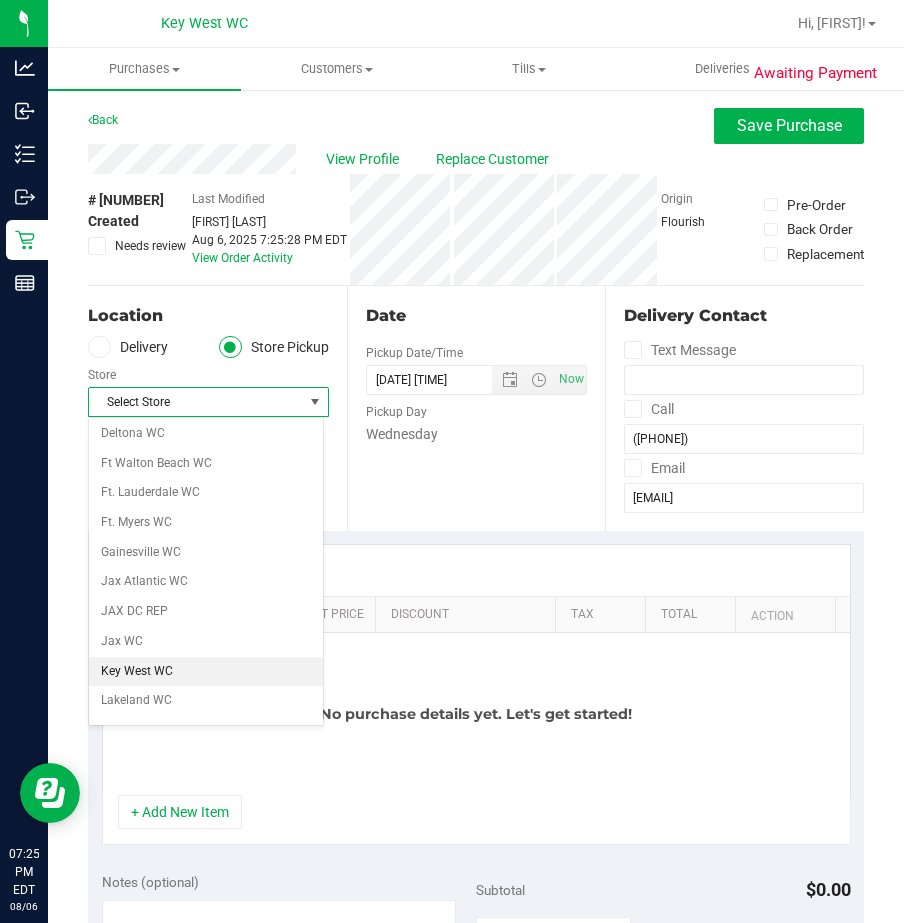 click on "Key West WC" at bounding box center (206, 672) 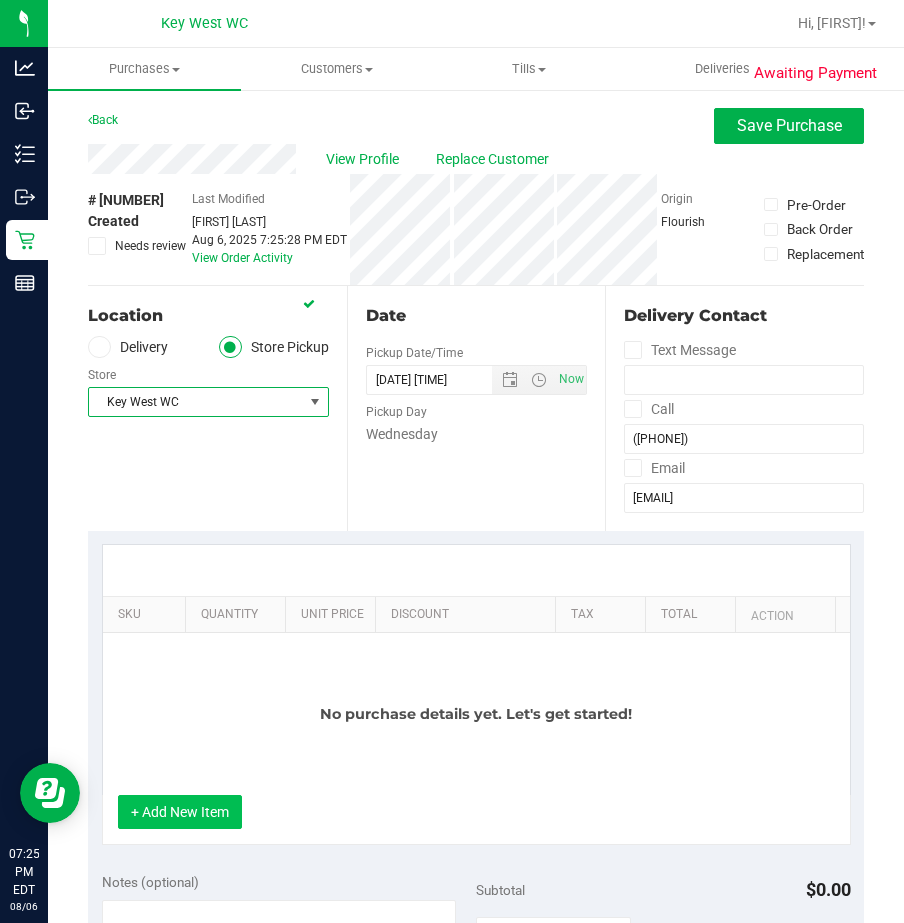 click on "+ Add New Item" at bounding box center [180, 812] 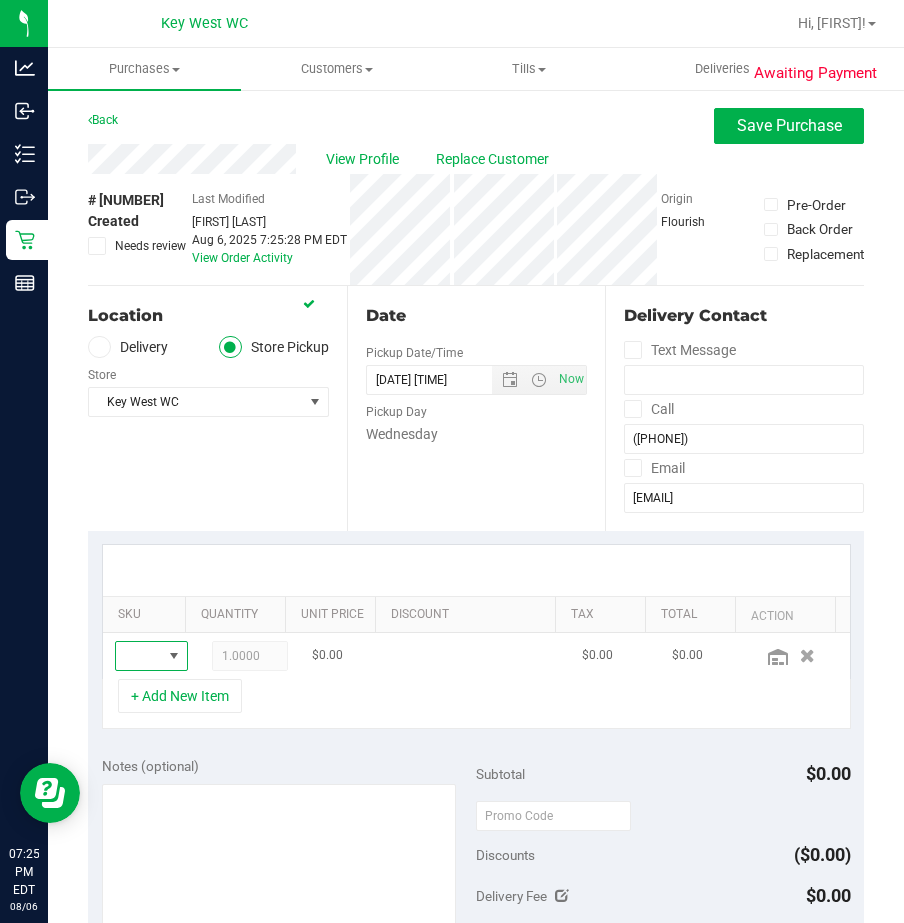 click at bounding box center [174, 656] 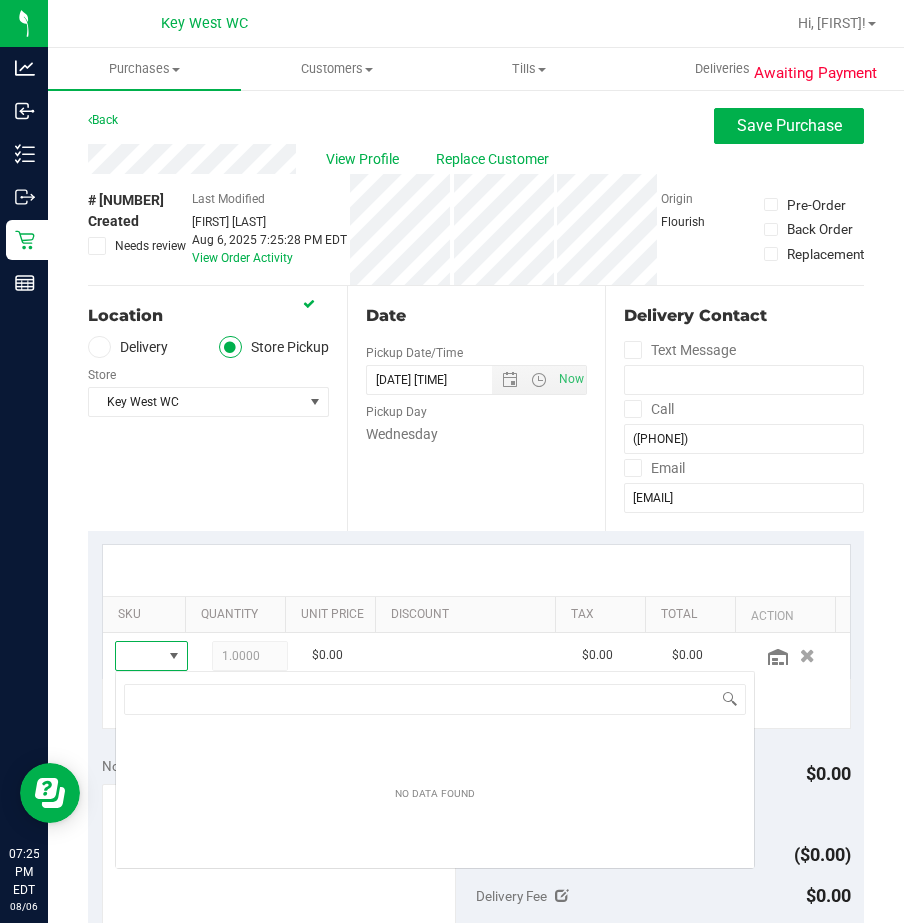 scroll, scrollTop: 99970, scrollLeft: 99957, axis: both 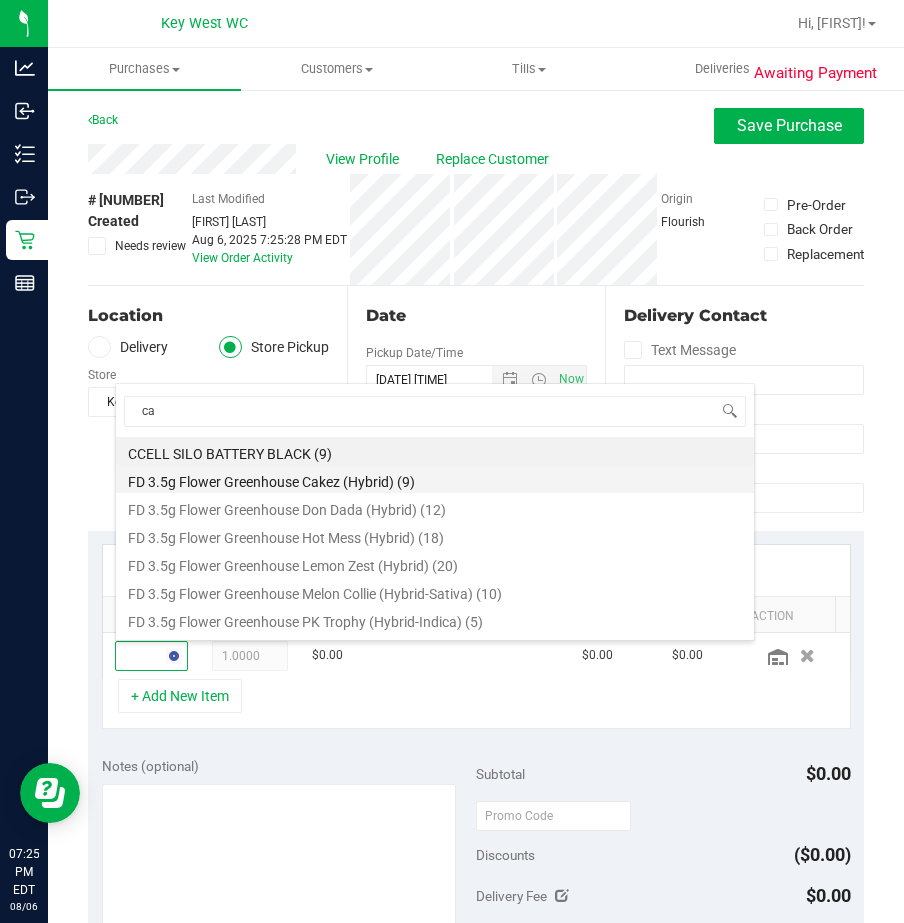 type on "cak" 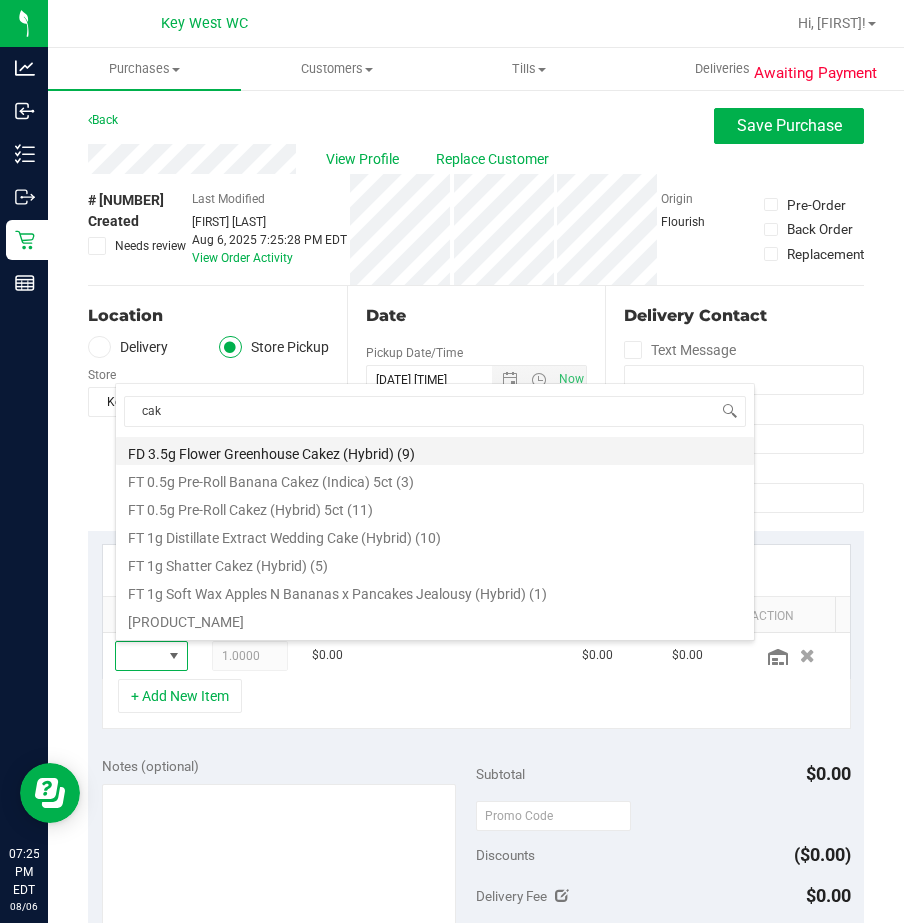 click on "FD 3.5g Flower Greenhouse Cakez (Hybrid) (9)" at bounding box center [435, 451] 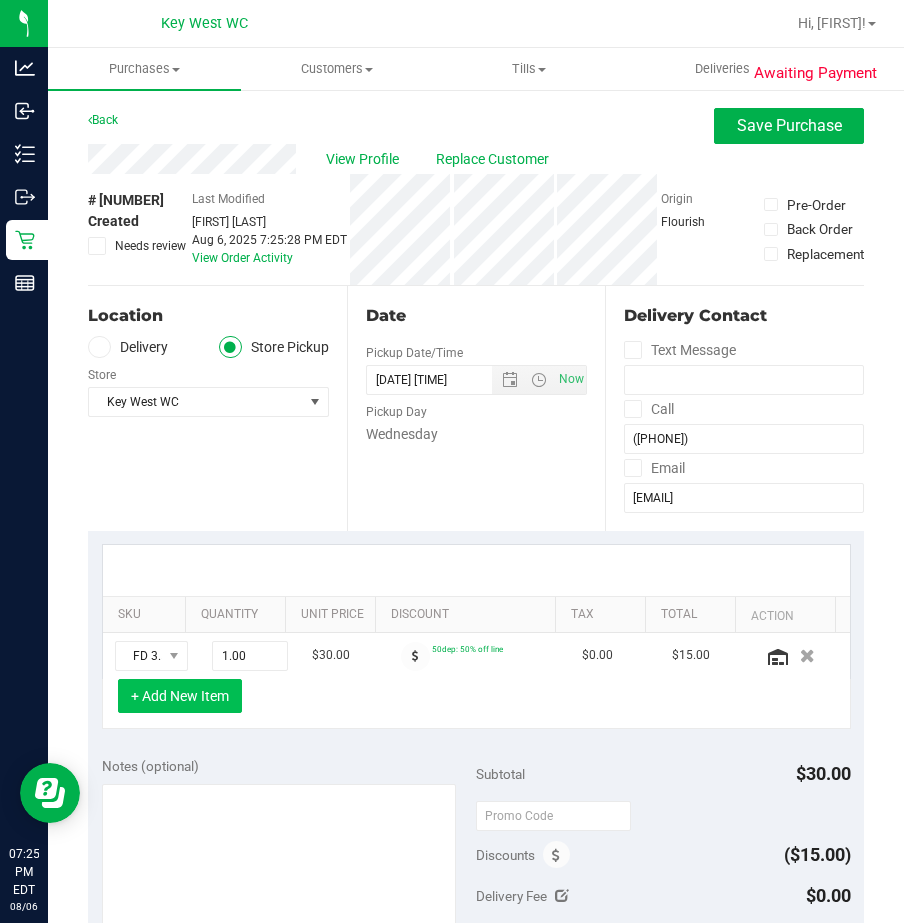 click on "+ Add New Item" at bounding box center [180, 696] 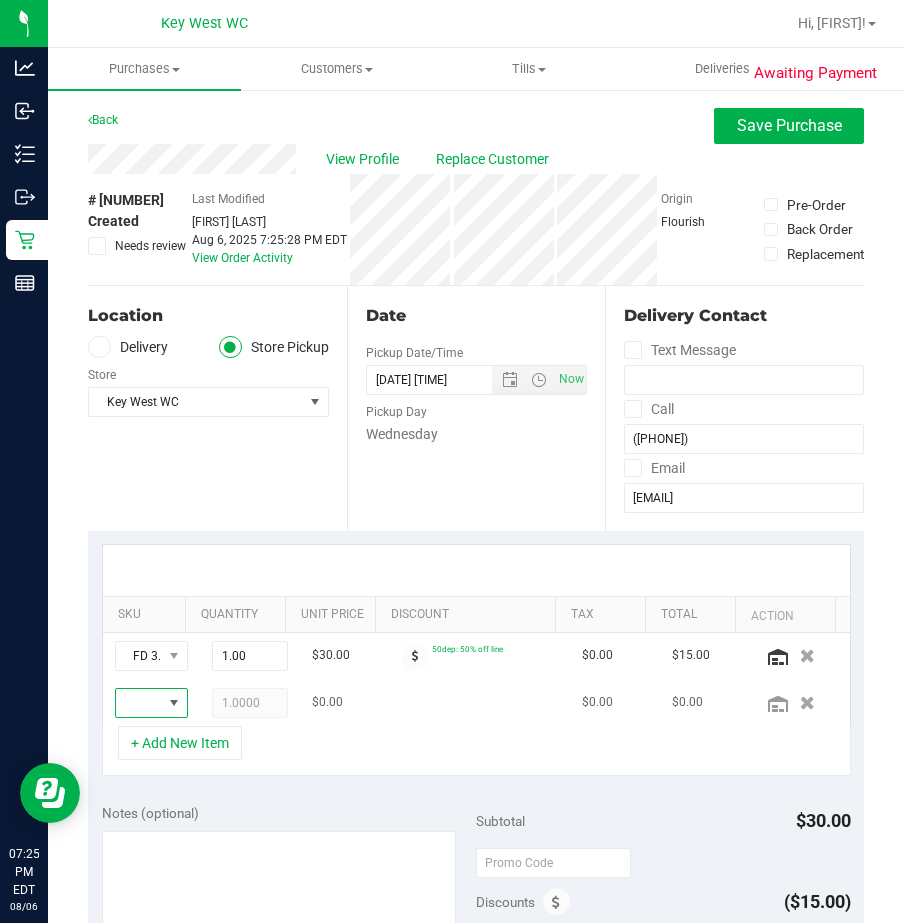 click at bounding box center [174, 703] 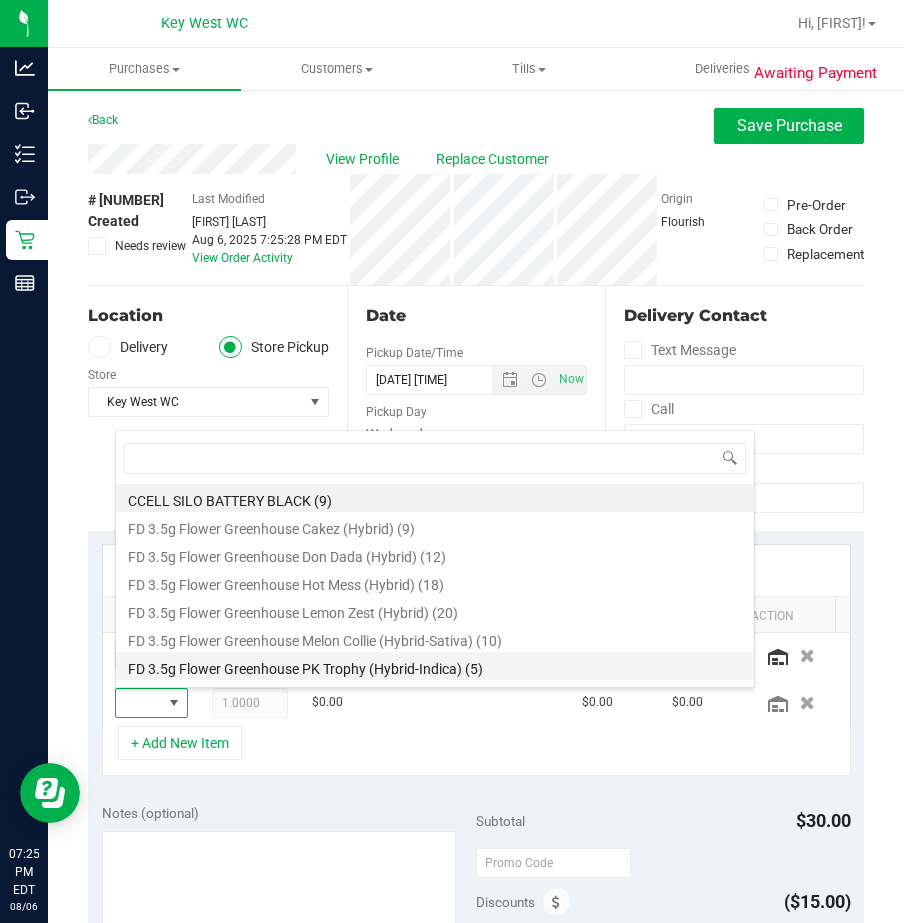 scroll, scrollTop: 99970, scrollLeft: 99957, axis: both 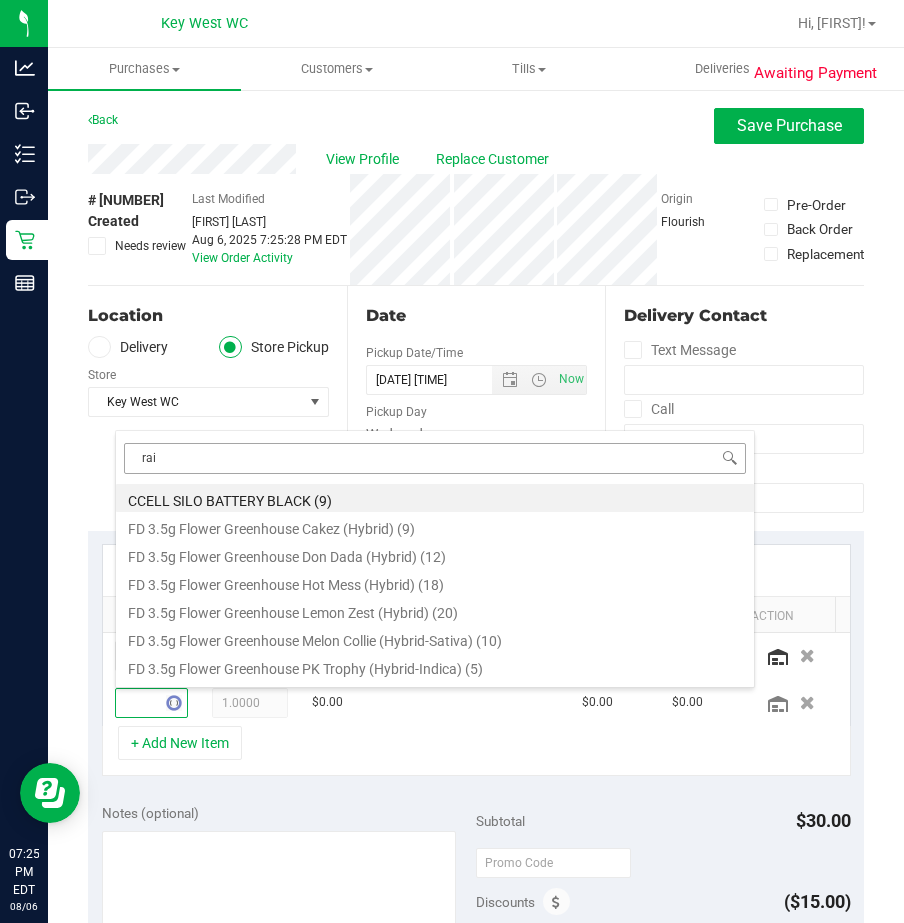 type on "rain" 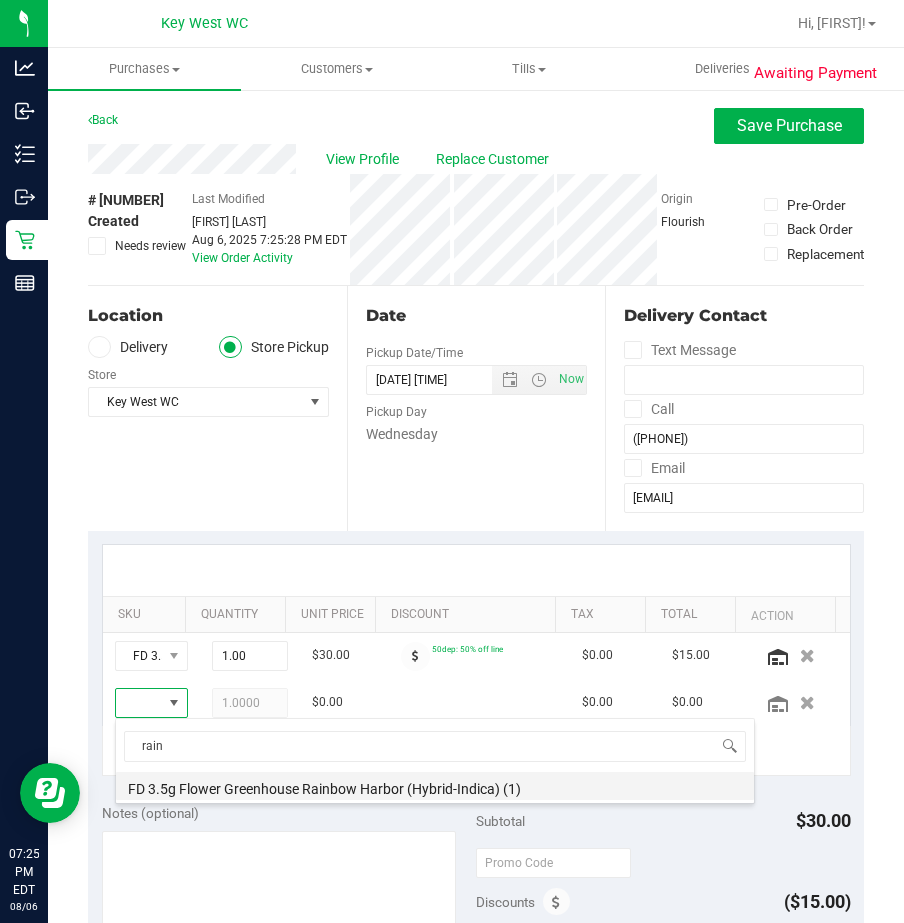 click on "FD 3.5g Flower Greenhouse Rainbow Harbor (Hybrid-Indica) (1)" at bounding box center [435, 786] 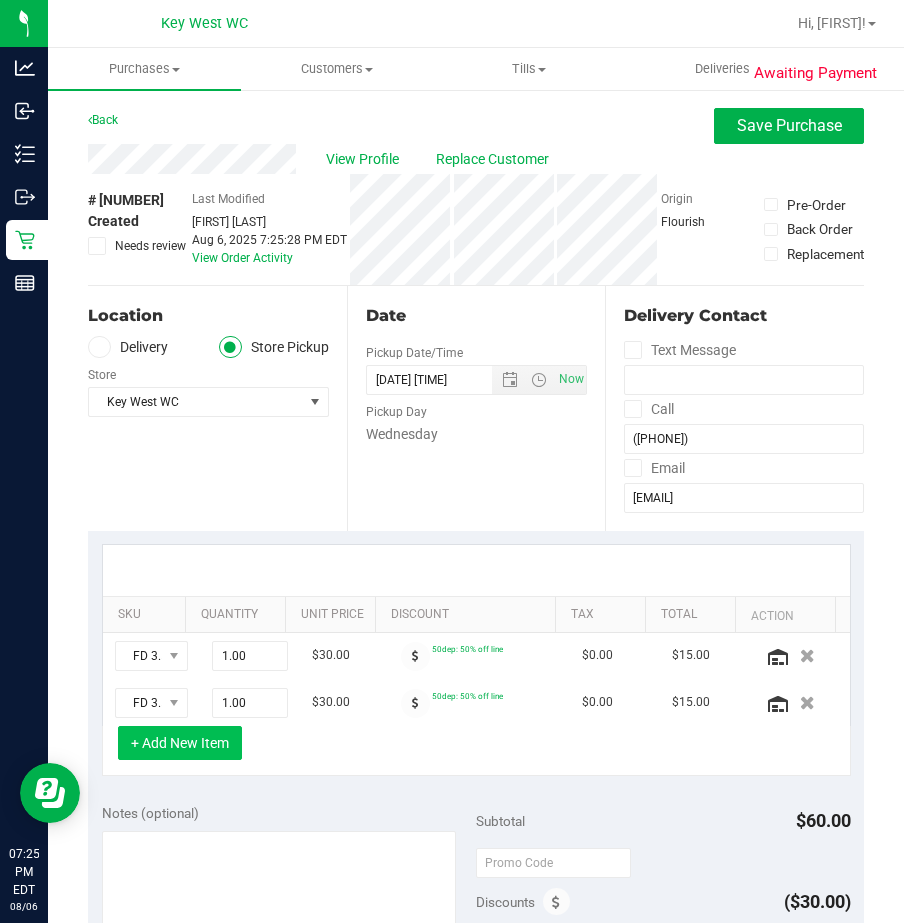 click on "+ Add New Item" at bounding box center (180, 743) 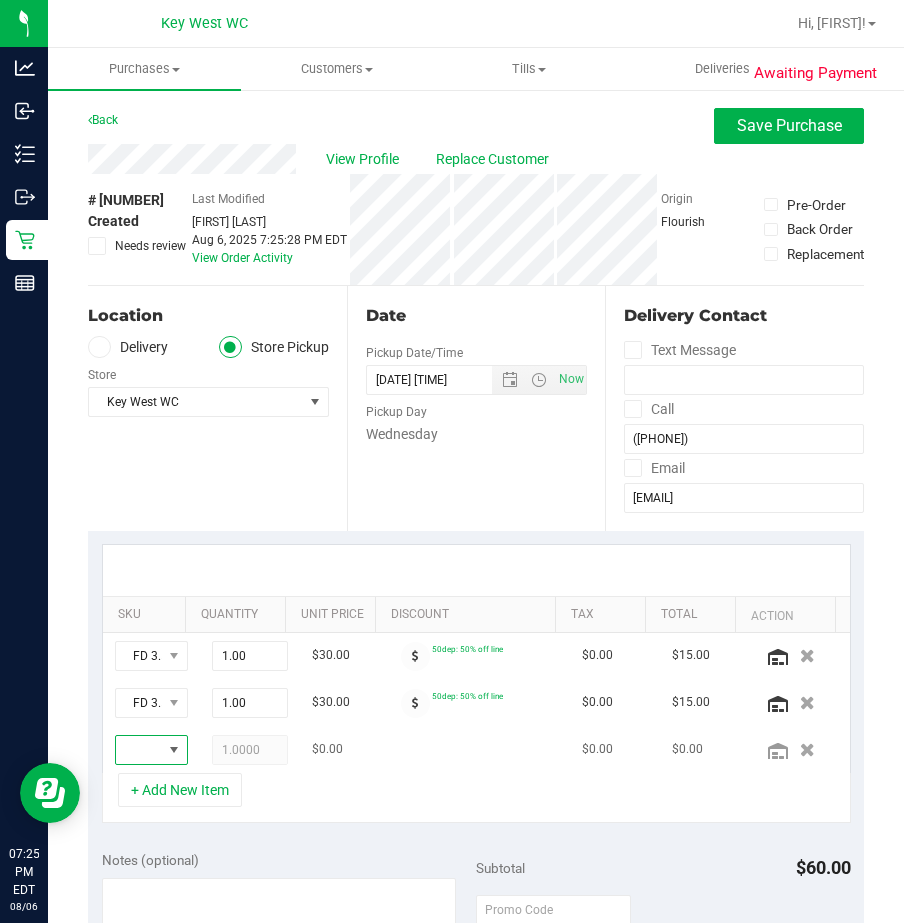click at bounding box center [174, 750] 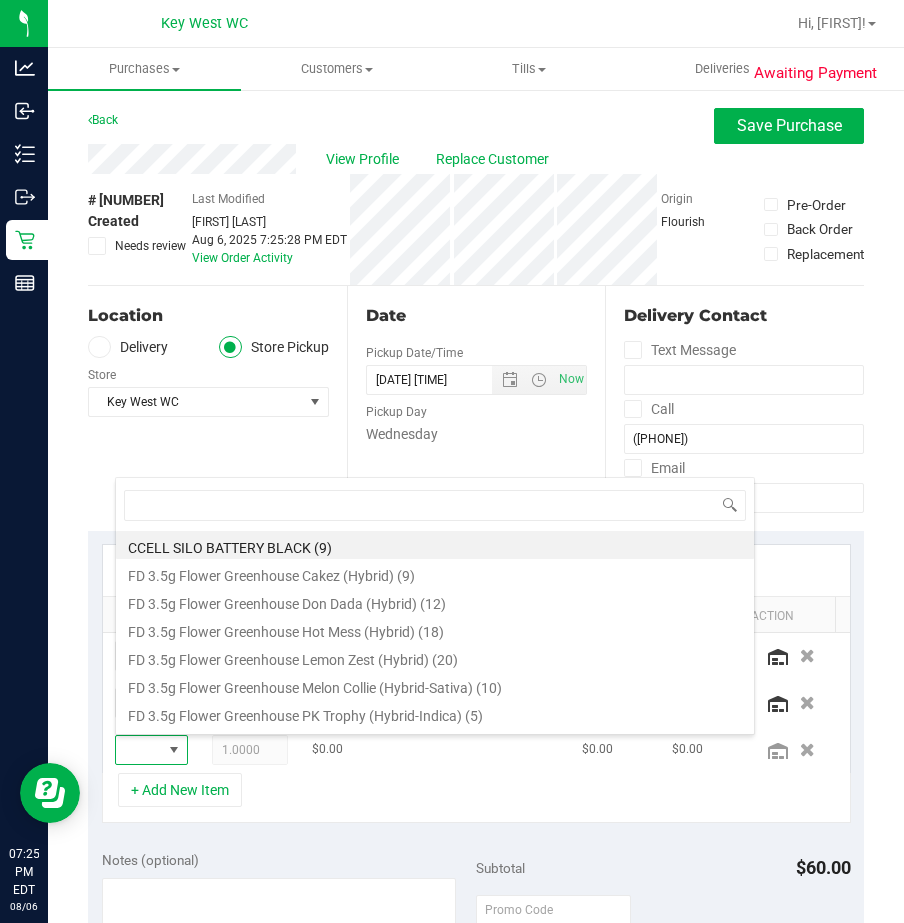 scroll, scrollTop: 99970, scrollLeft: 99957, axis: both 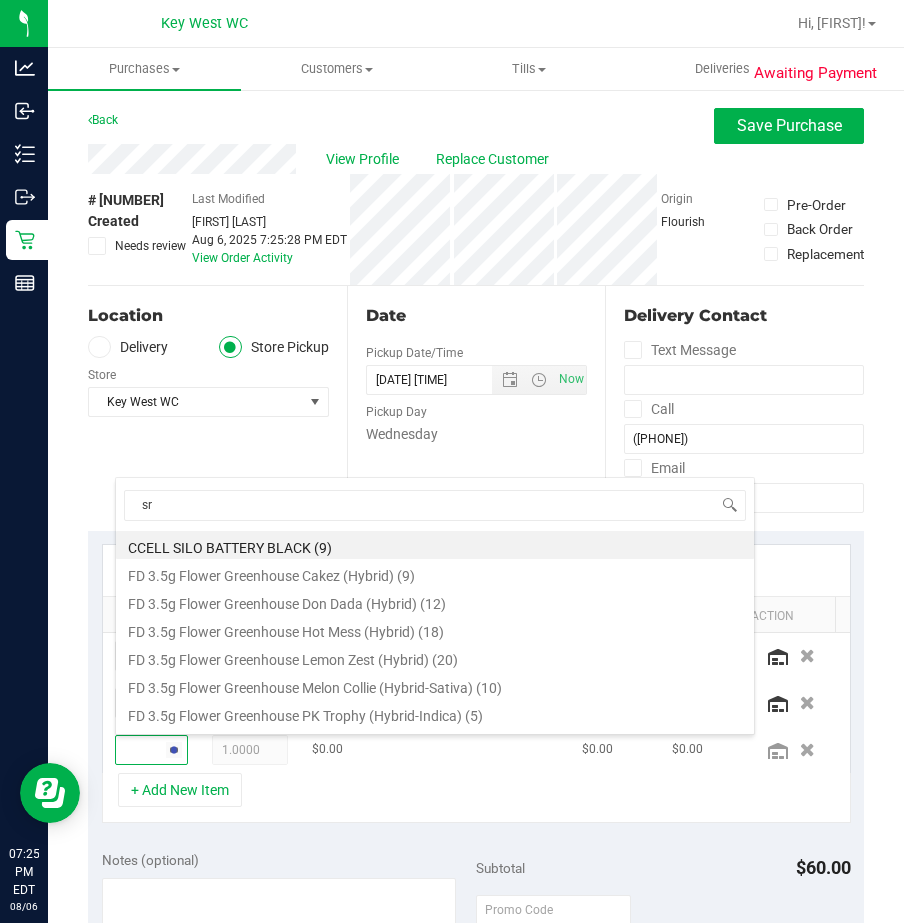 type on "[INITIALS]" 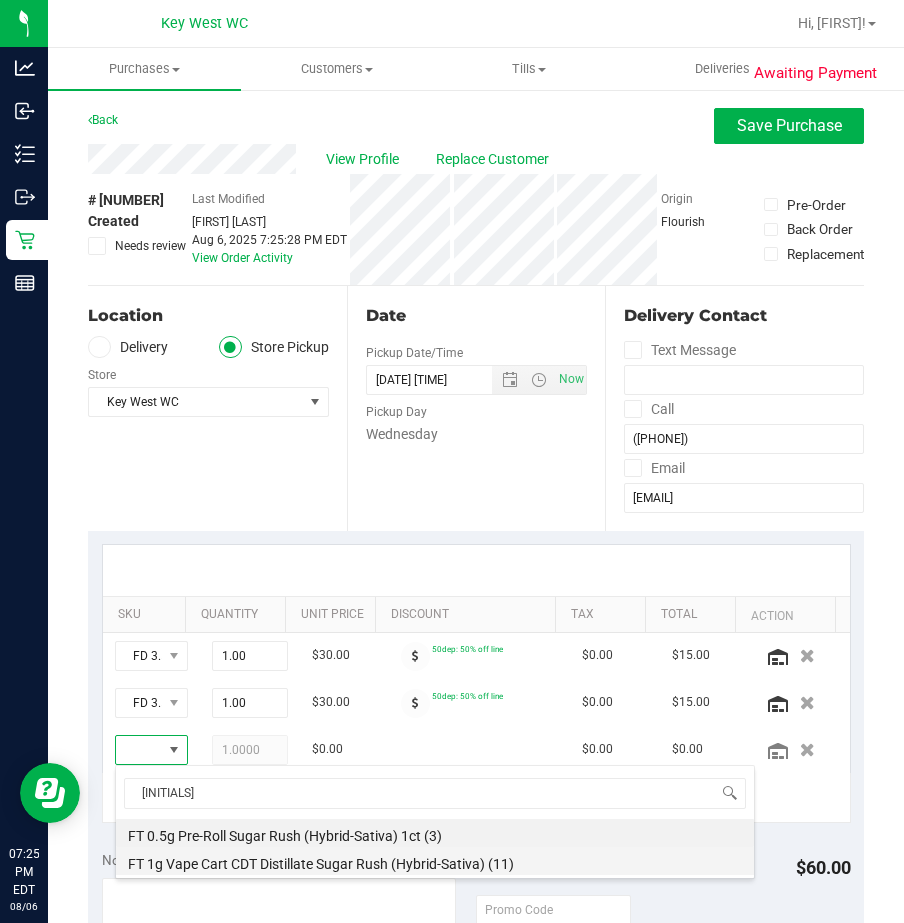click on "FT 1g Vape Cart CDT Distillate Sugar Rush (Hybrid-Sativa) (11)" at bounding box center [435, 861] 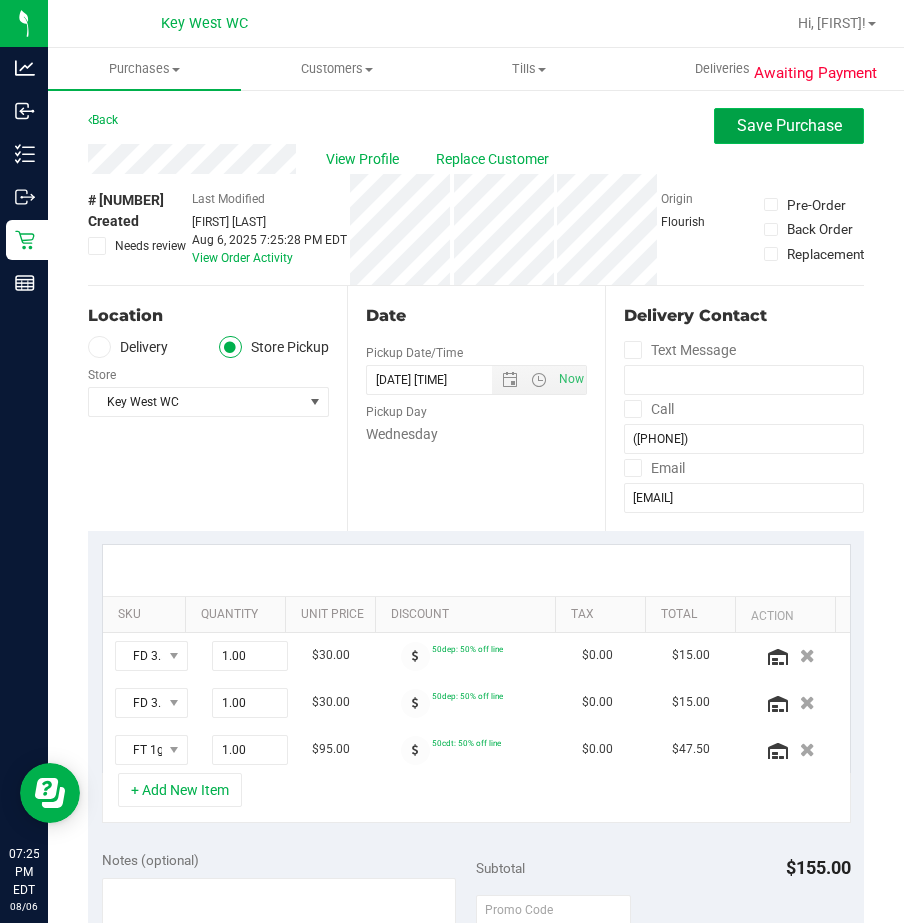 click on "Save Purchase" at bounding box center (789, 125) 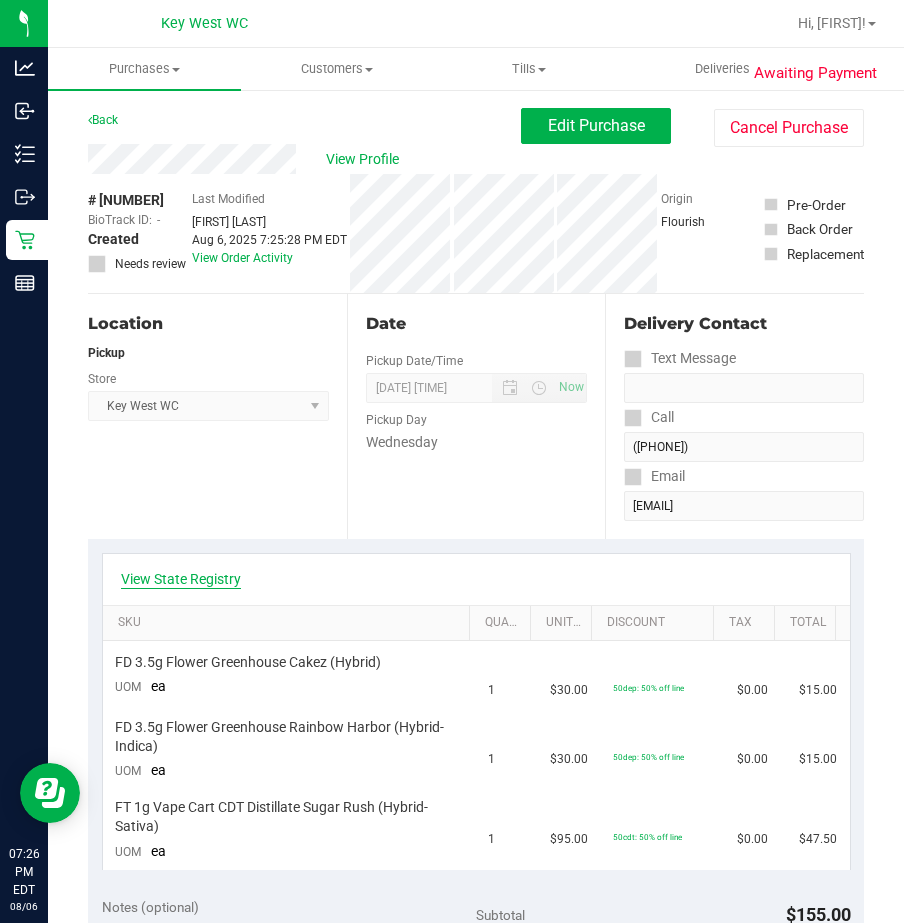 click on "View State Registry" at bounding box center (181, 579) 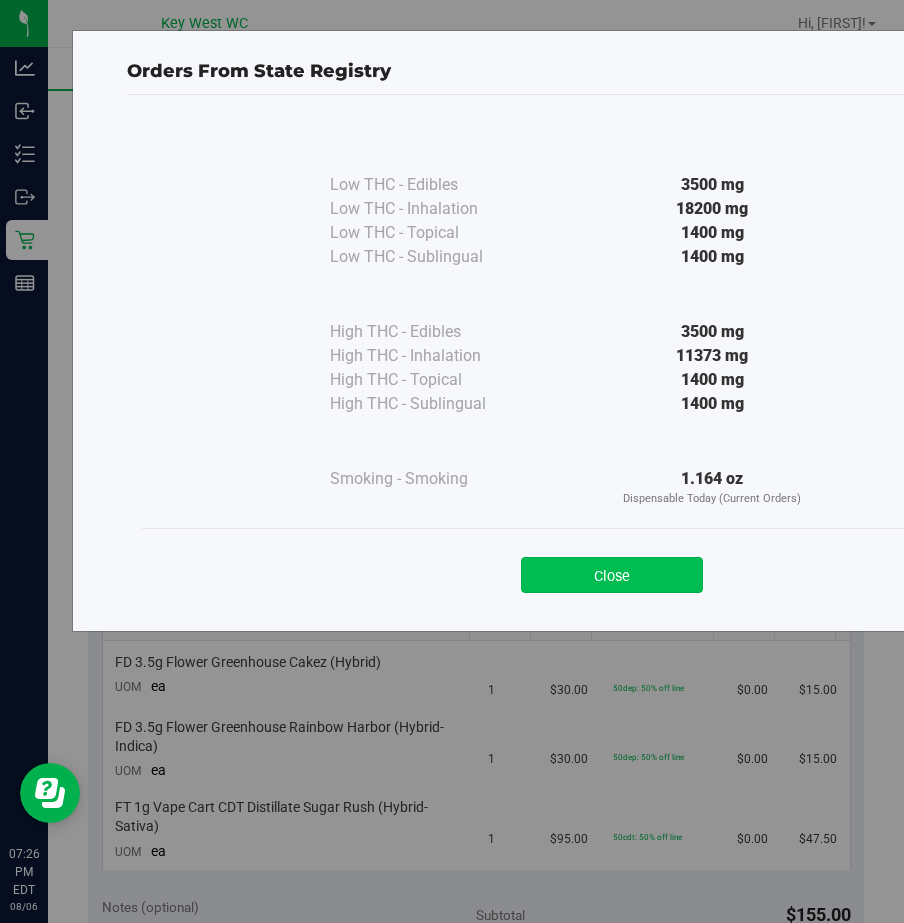 click on "Close" at bounding box center (612, 575) 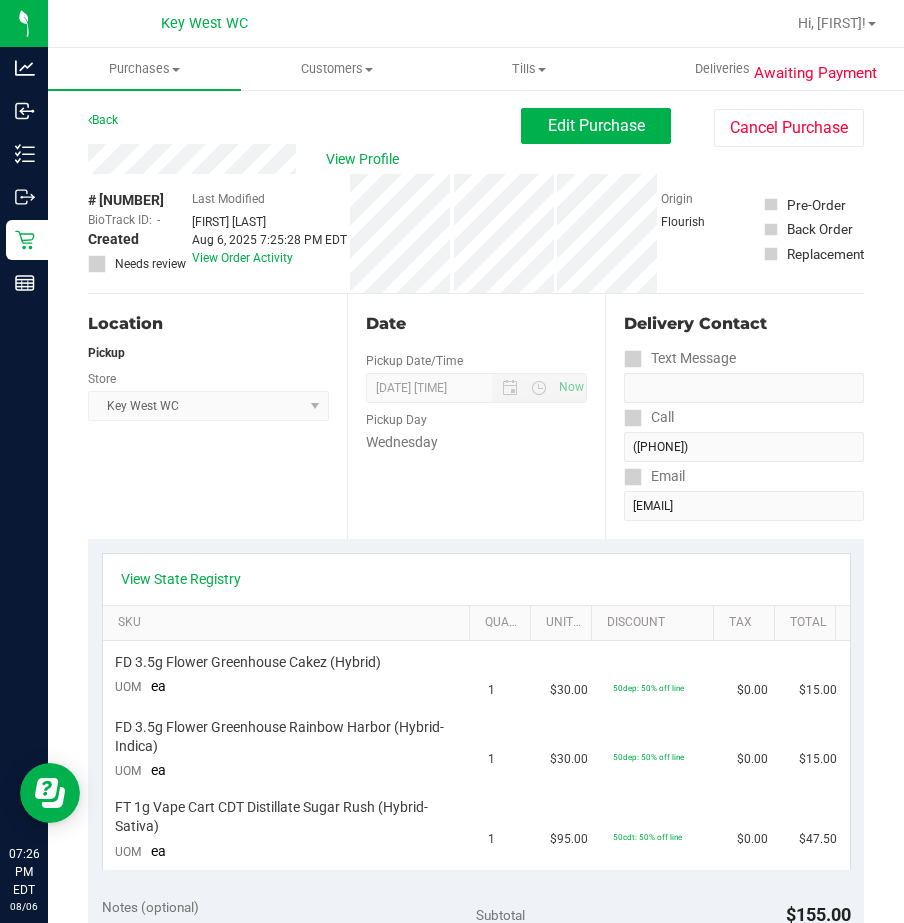 scroll, scrollTop: 400, scrollLeft: 0, axis: vertical 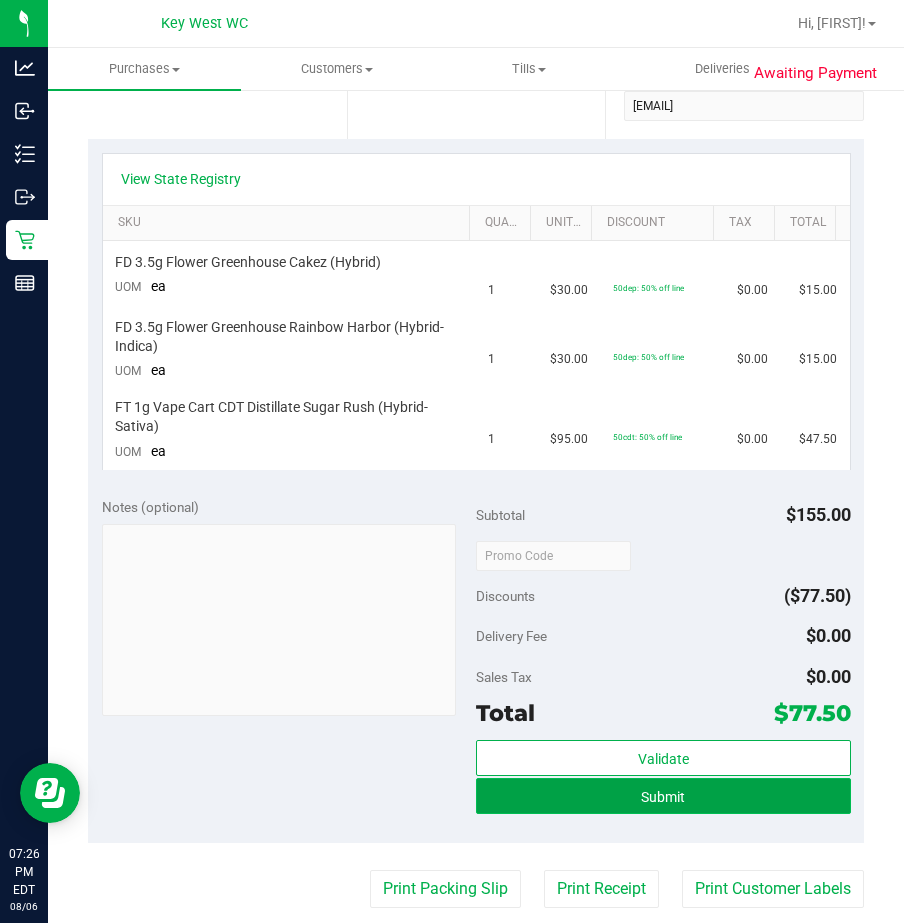 click on "Submit" at bounding box center (663, 797) 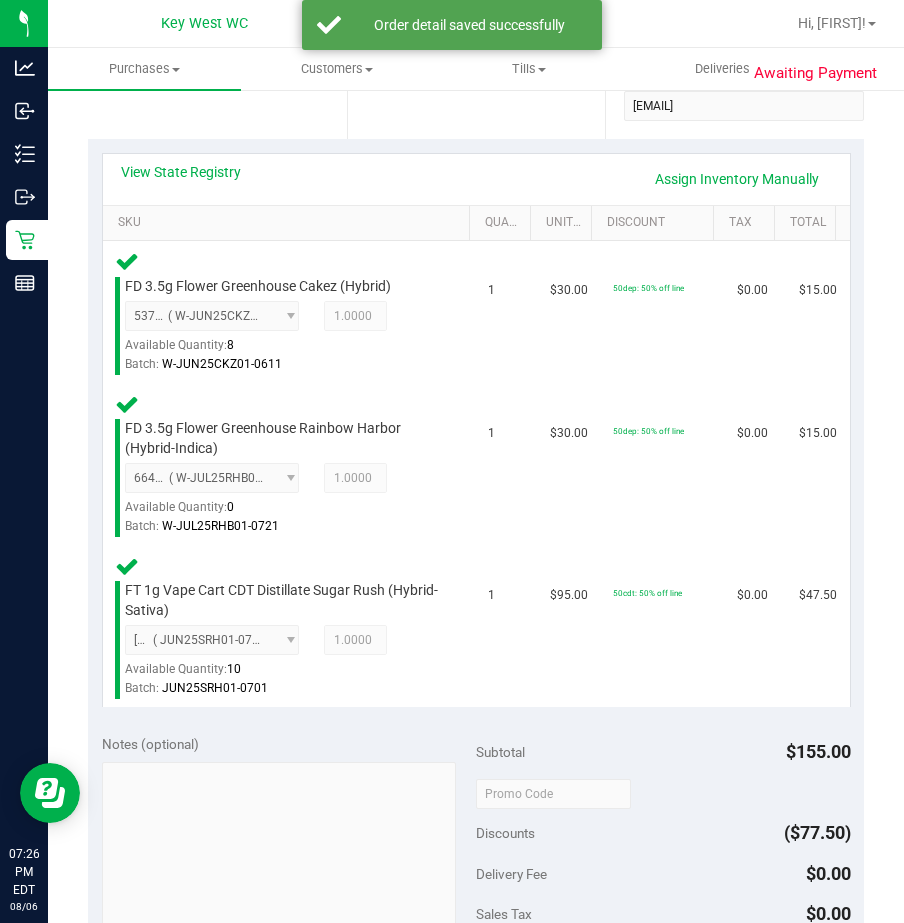 scroll, scrollTop: 800, scrollLeft: 0, axis: vertical 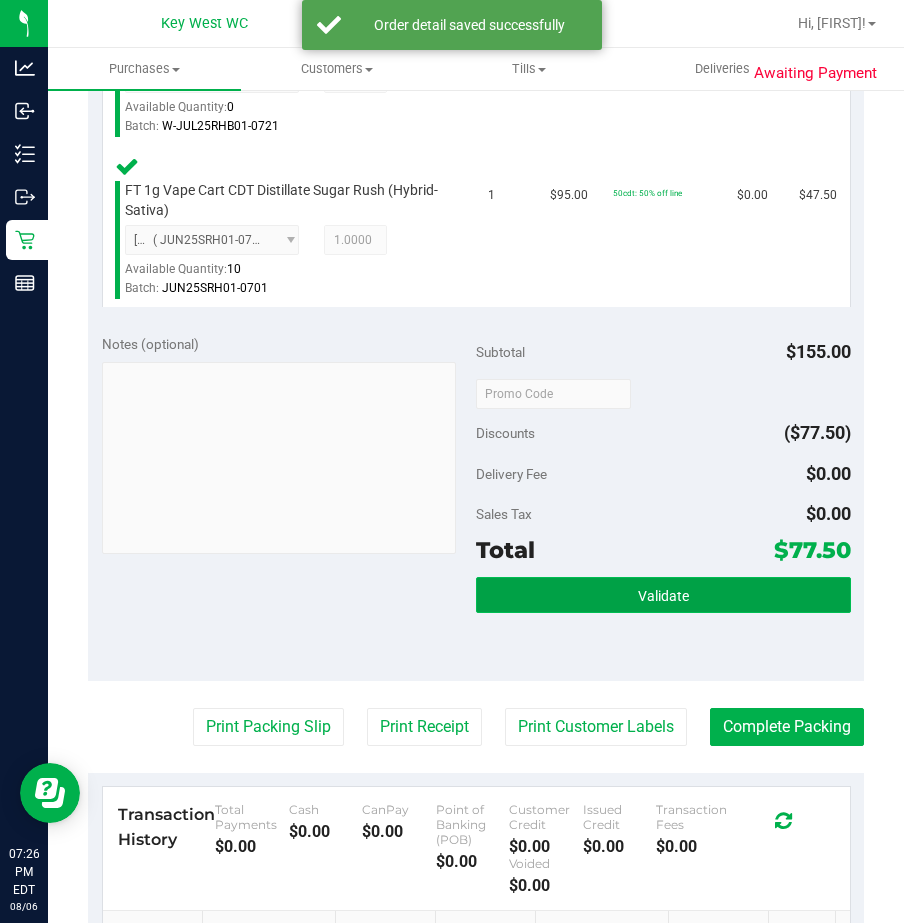 click on "Validate" at bounding box center [663, 596] 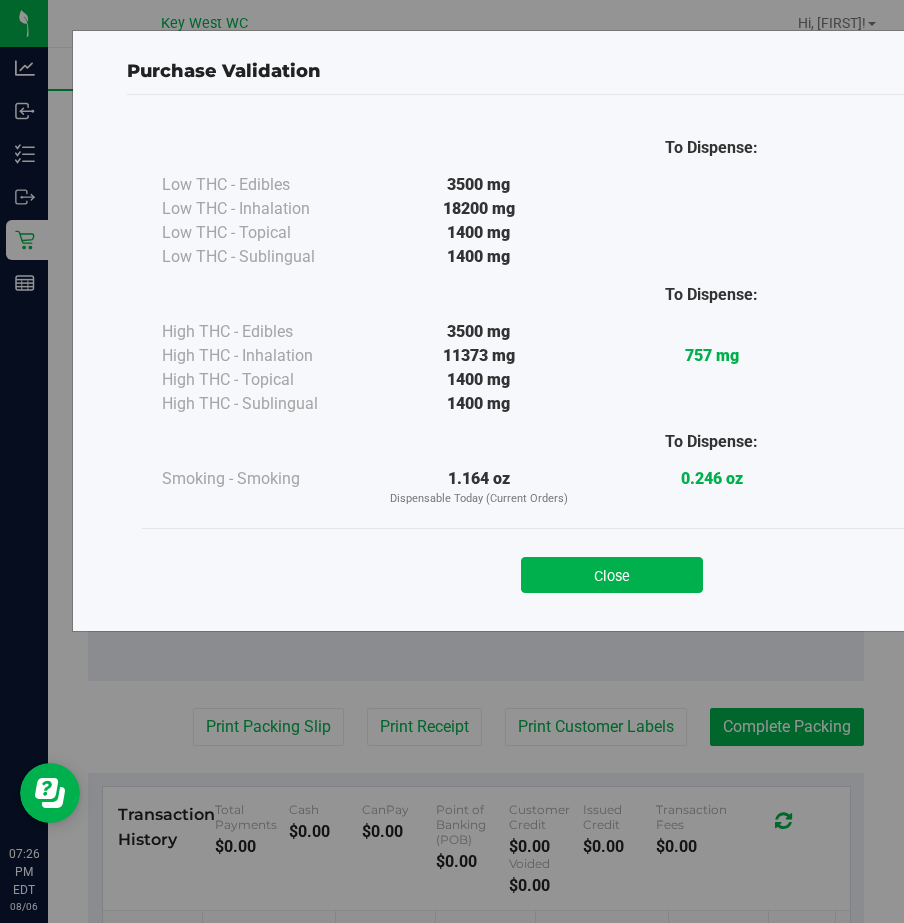click on "Close" at bounding box center [612, 575] 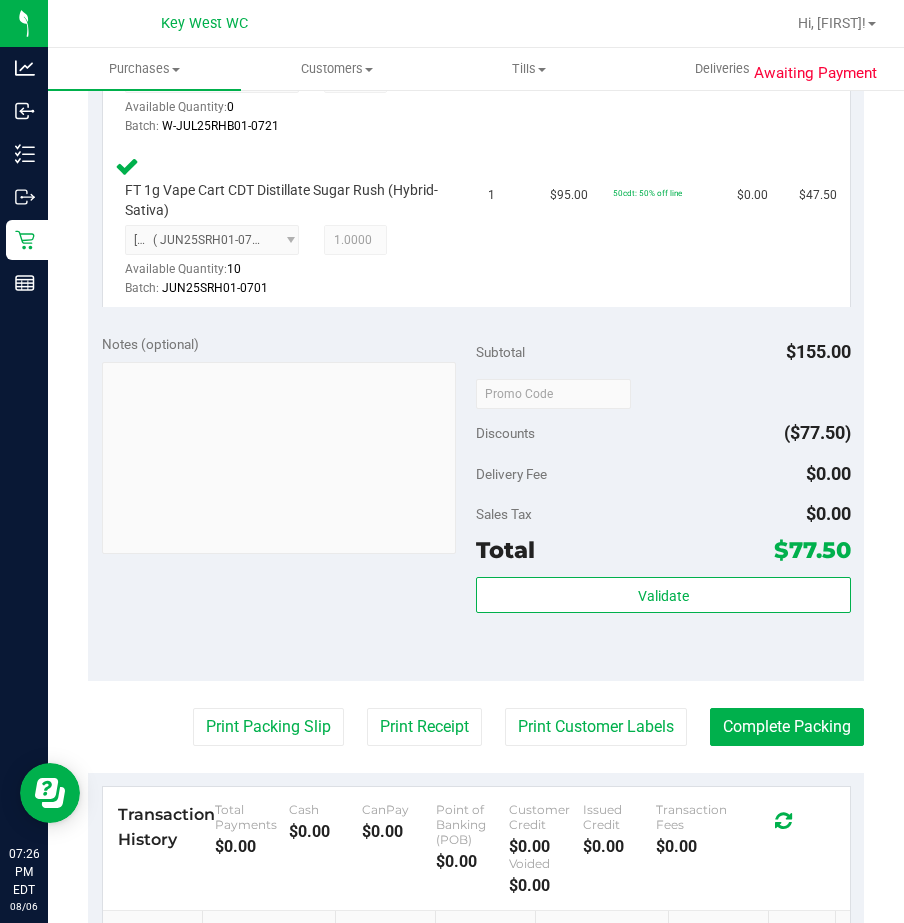drag, startPoint x: 531, startPoint y: 681, endPoint x: 547, endPoint y: 696, distance: 21.931713 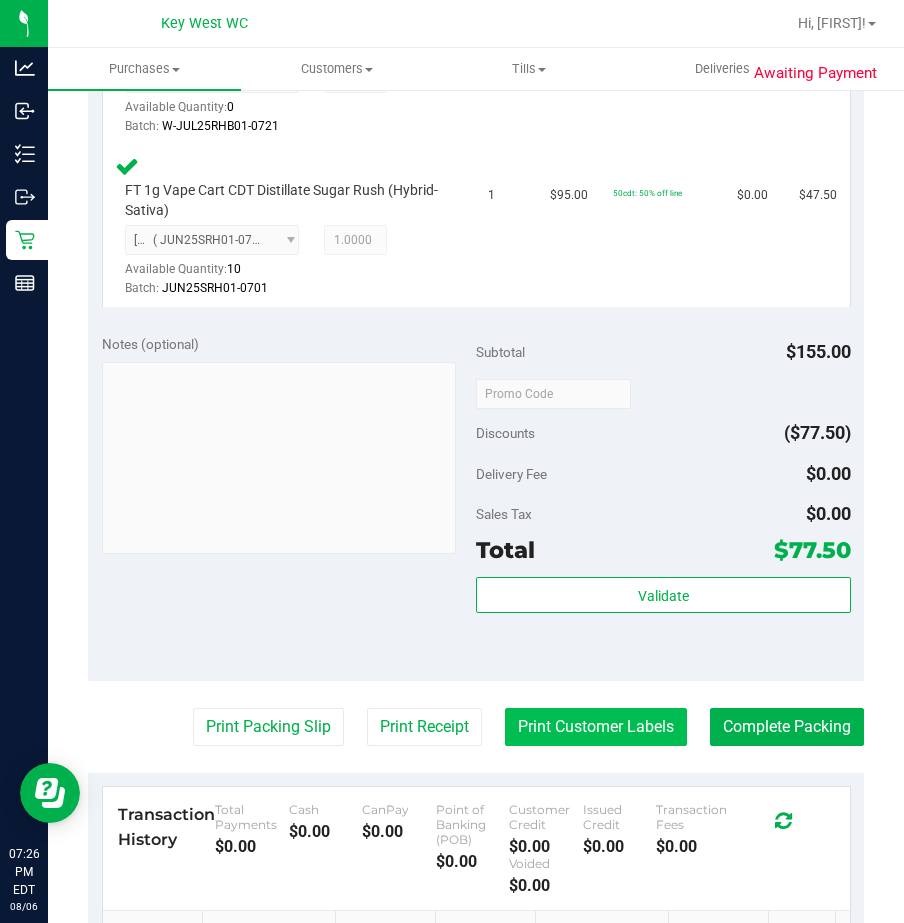 click on "Print Customer Labels" at bounding box center (596, 727) 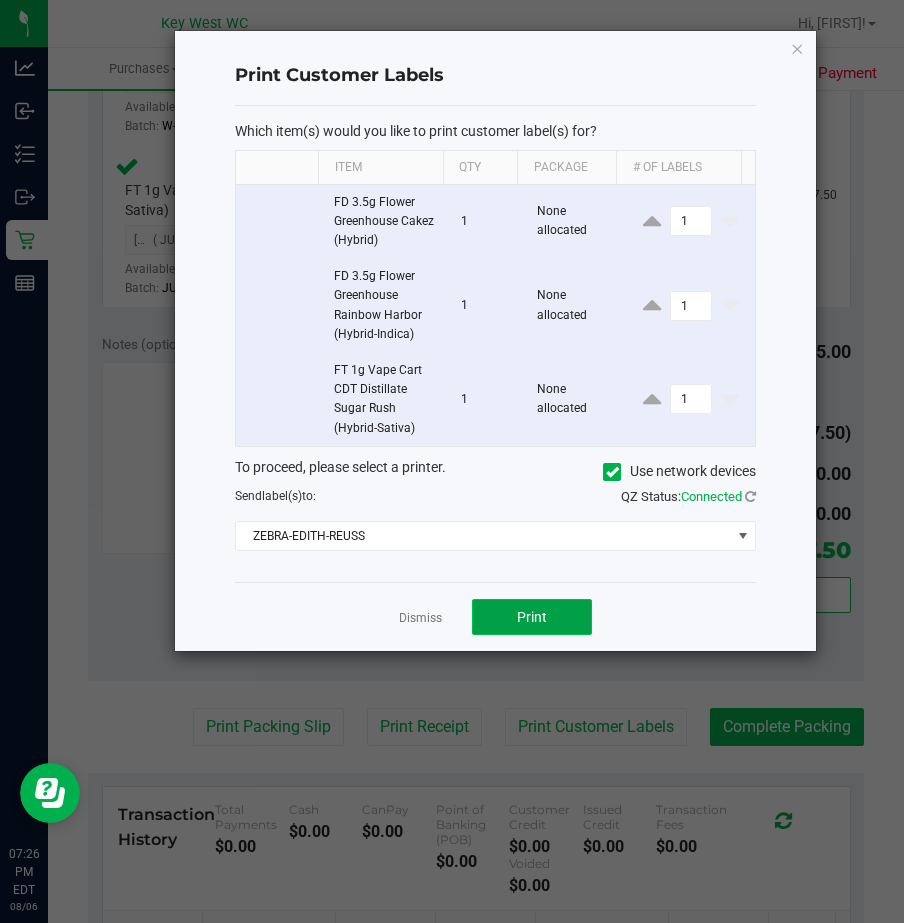 click on "Print" 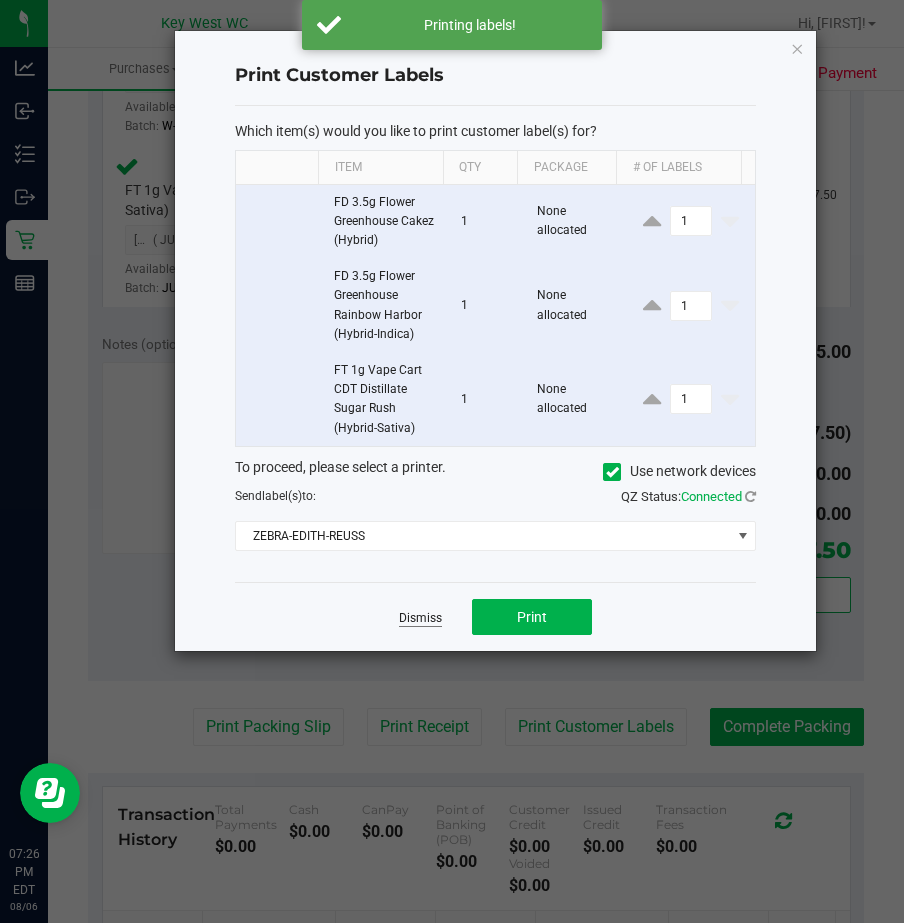 click on "Dismiss" 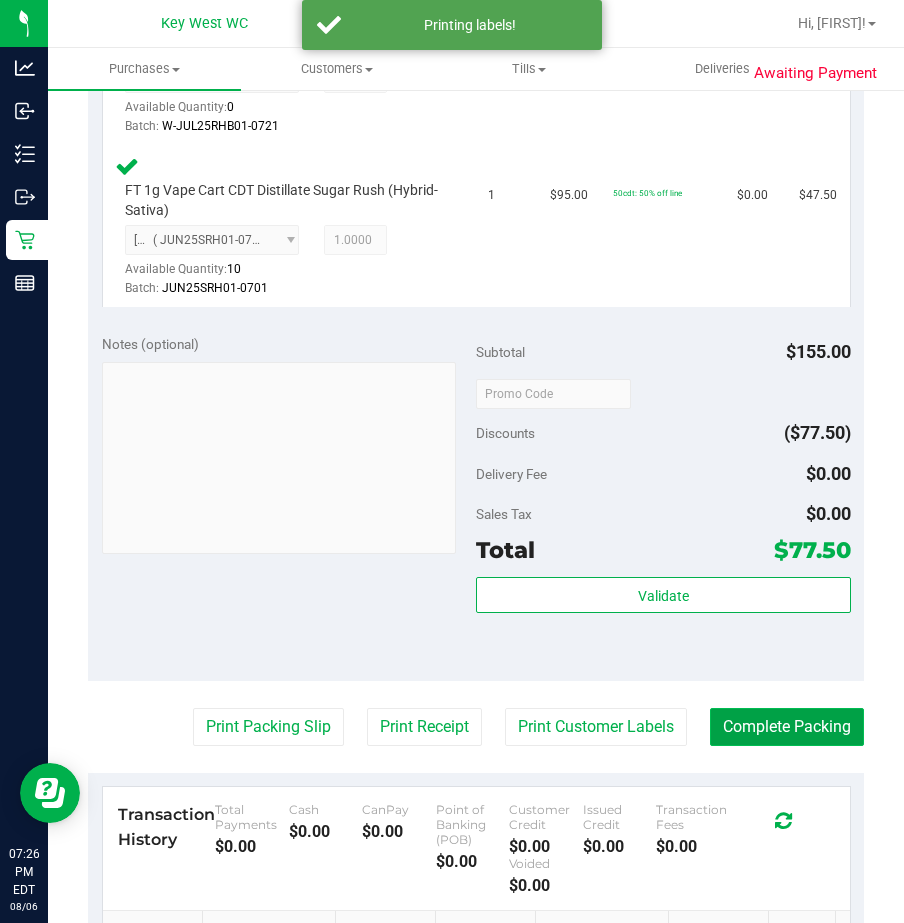 click on "Complete Packing" at bounding box center [787, 727] 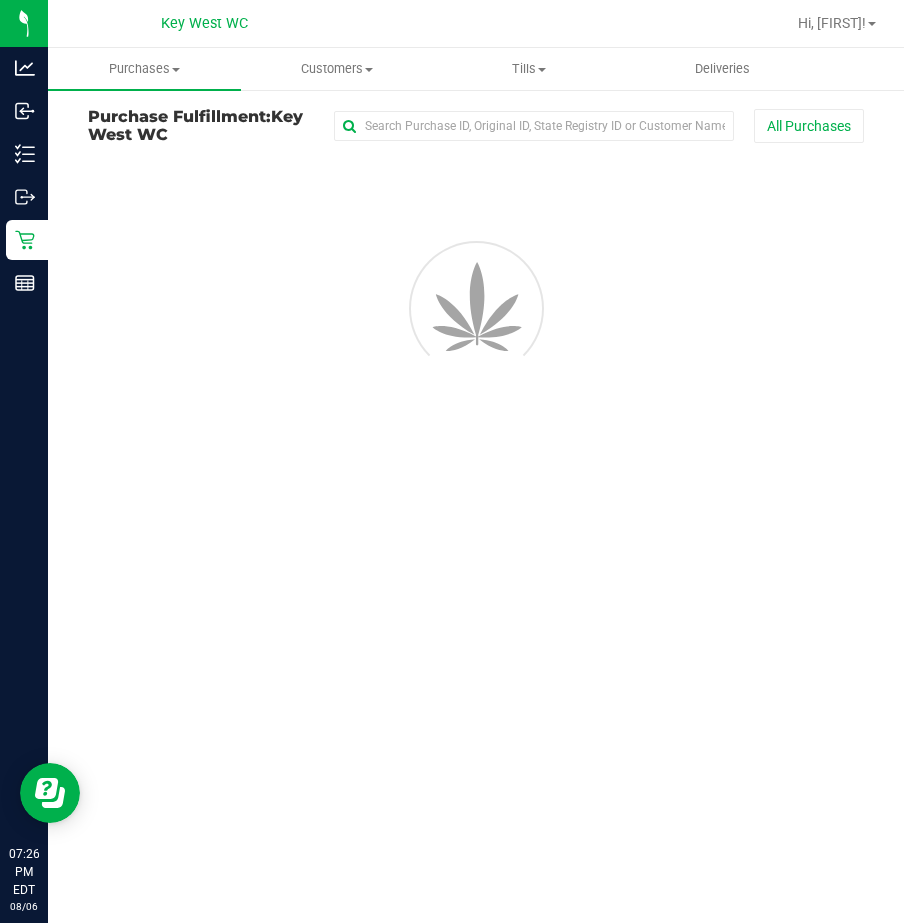 scroll, scrollTop: 0, scrollLeft: 0, axis: both 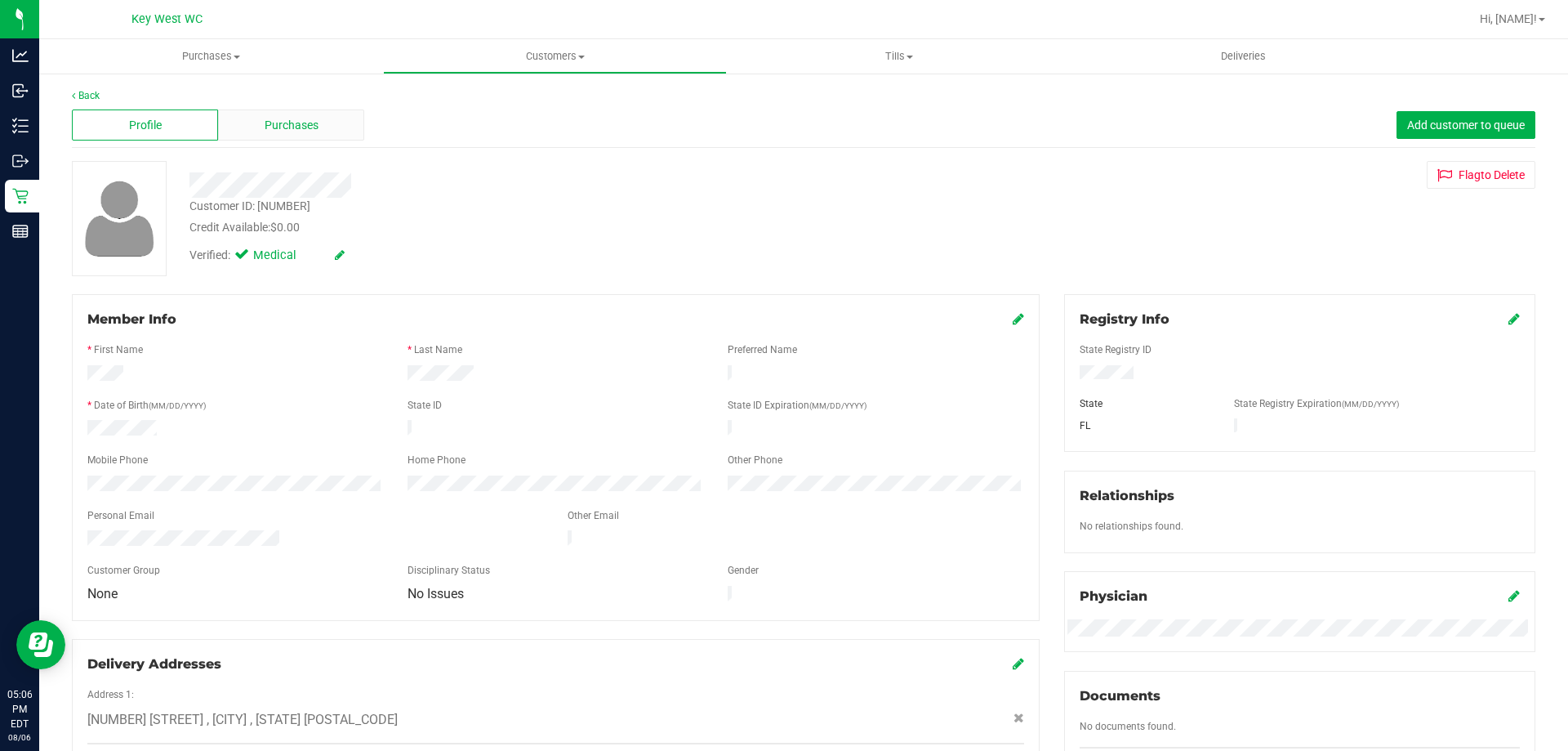 click on "Purchases" at bounding box center [292, 125] 